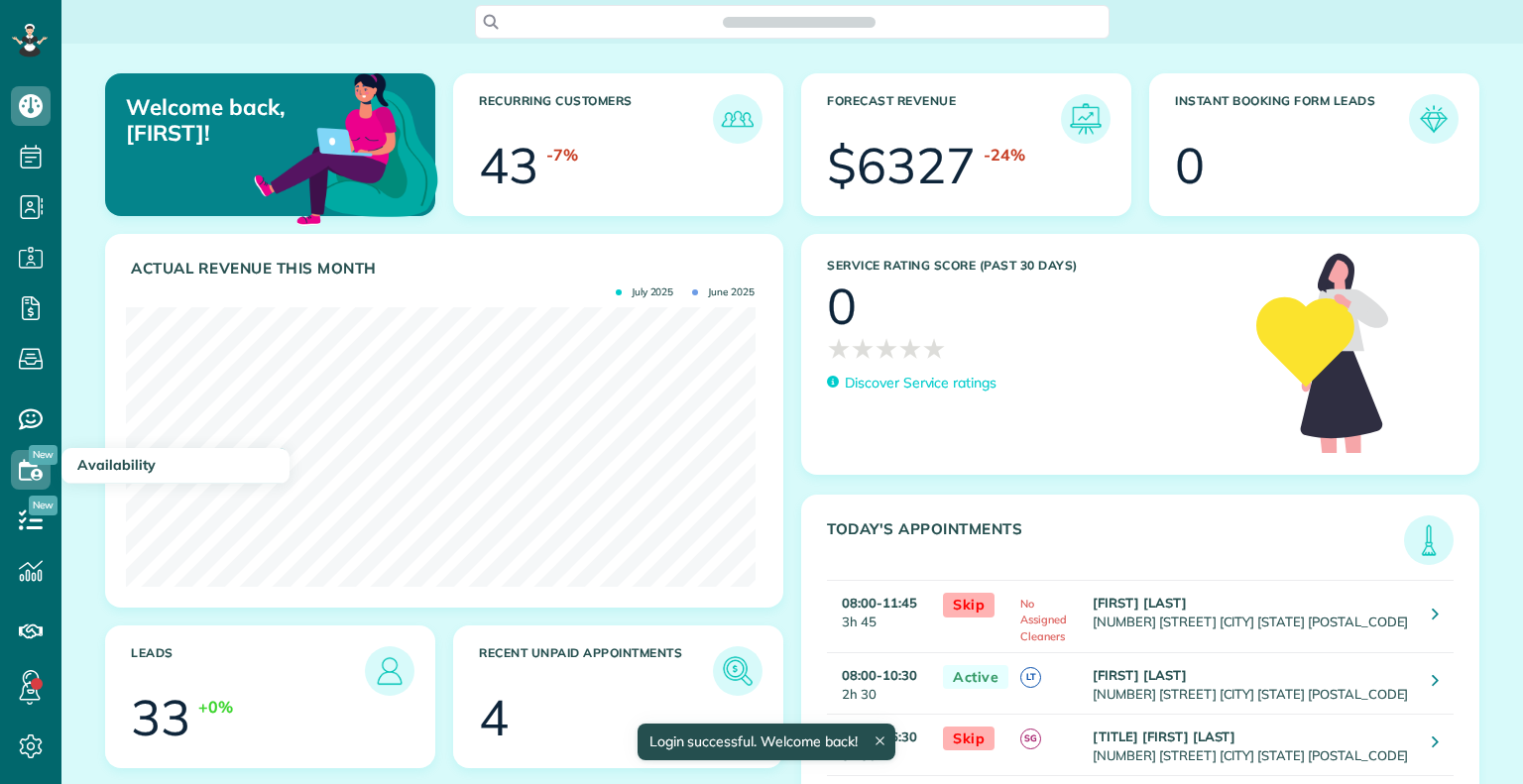 scroll, scrollTop: 0, scrollLeft: 0, axis: both 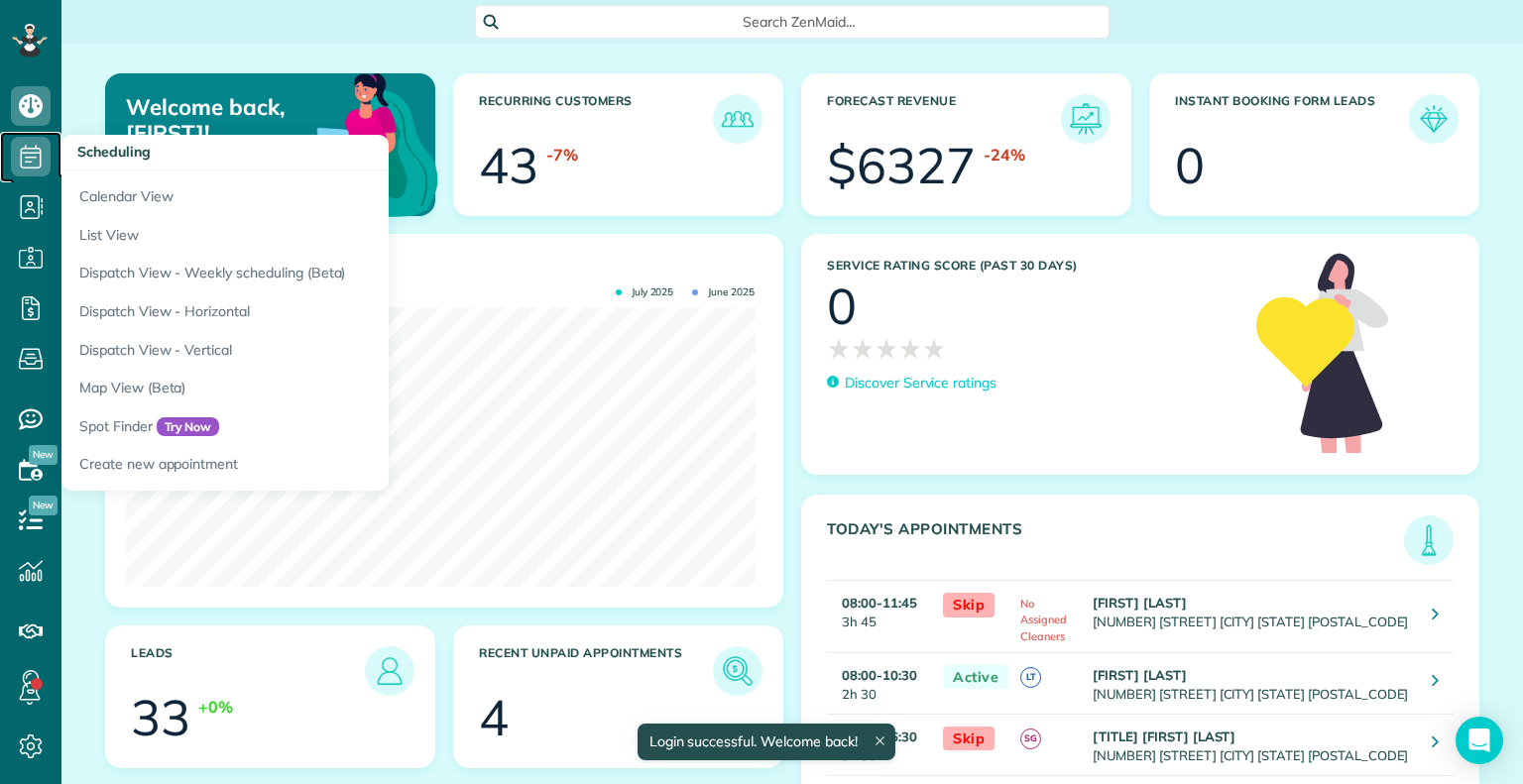 click 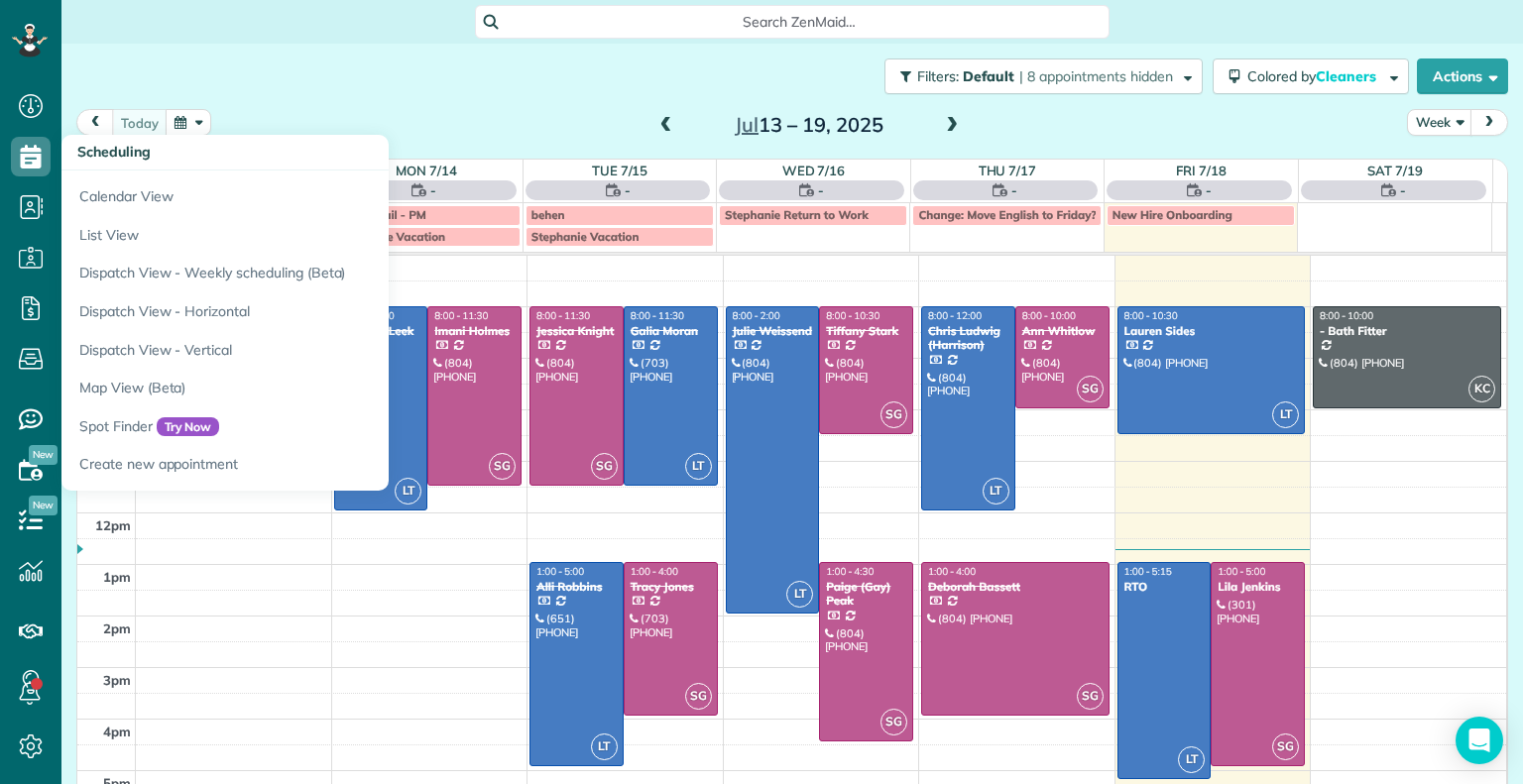 scroll, scrollTop: 0, scrollLeft: 0, axis: both 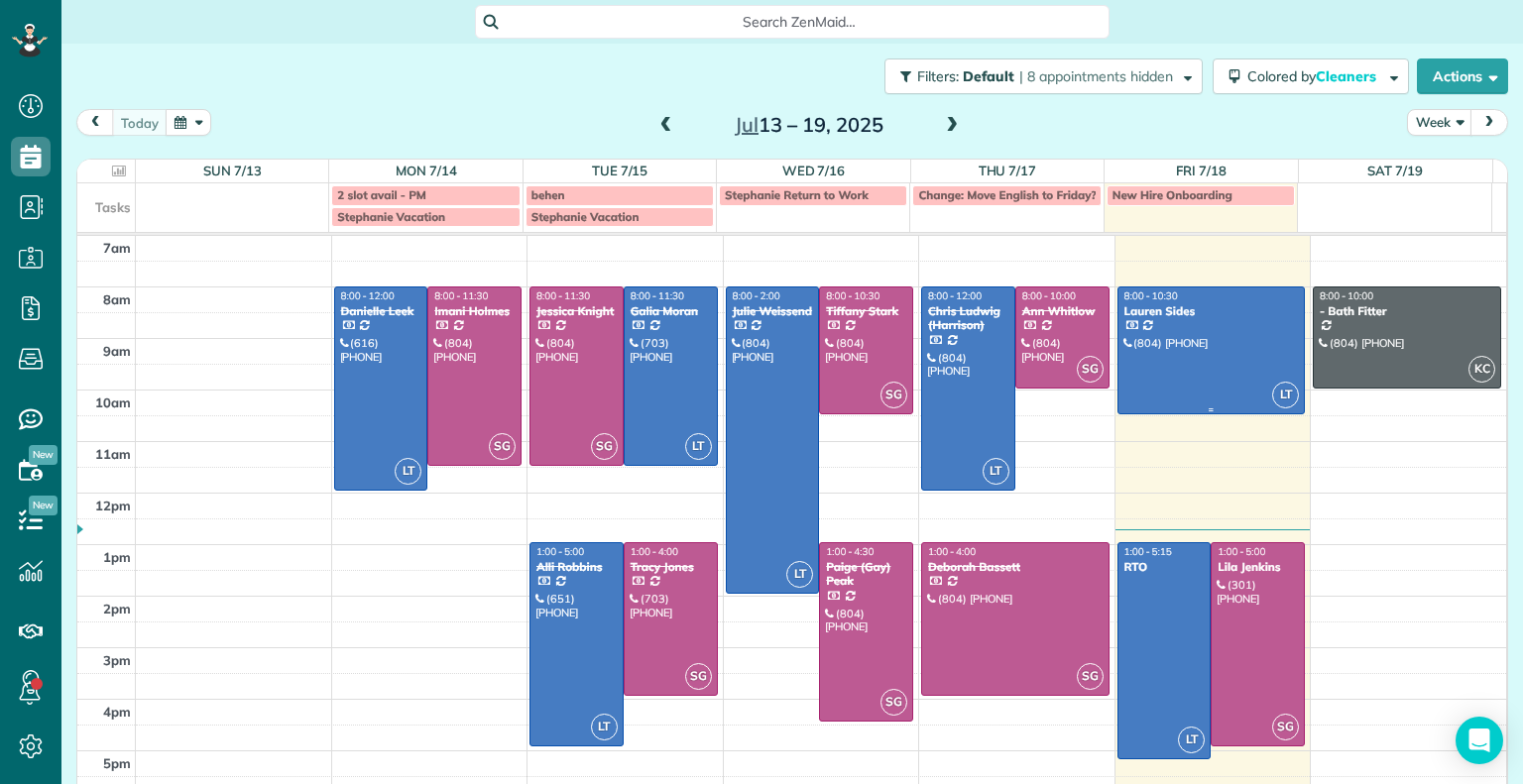 click at bounding box center (1212, 350) 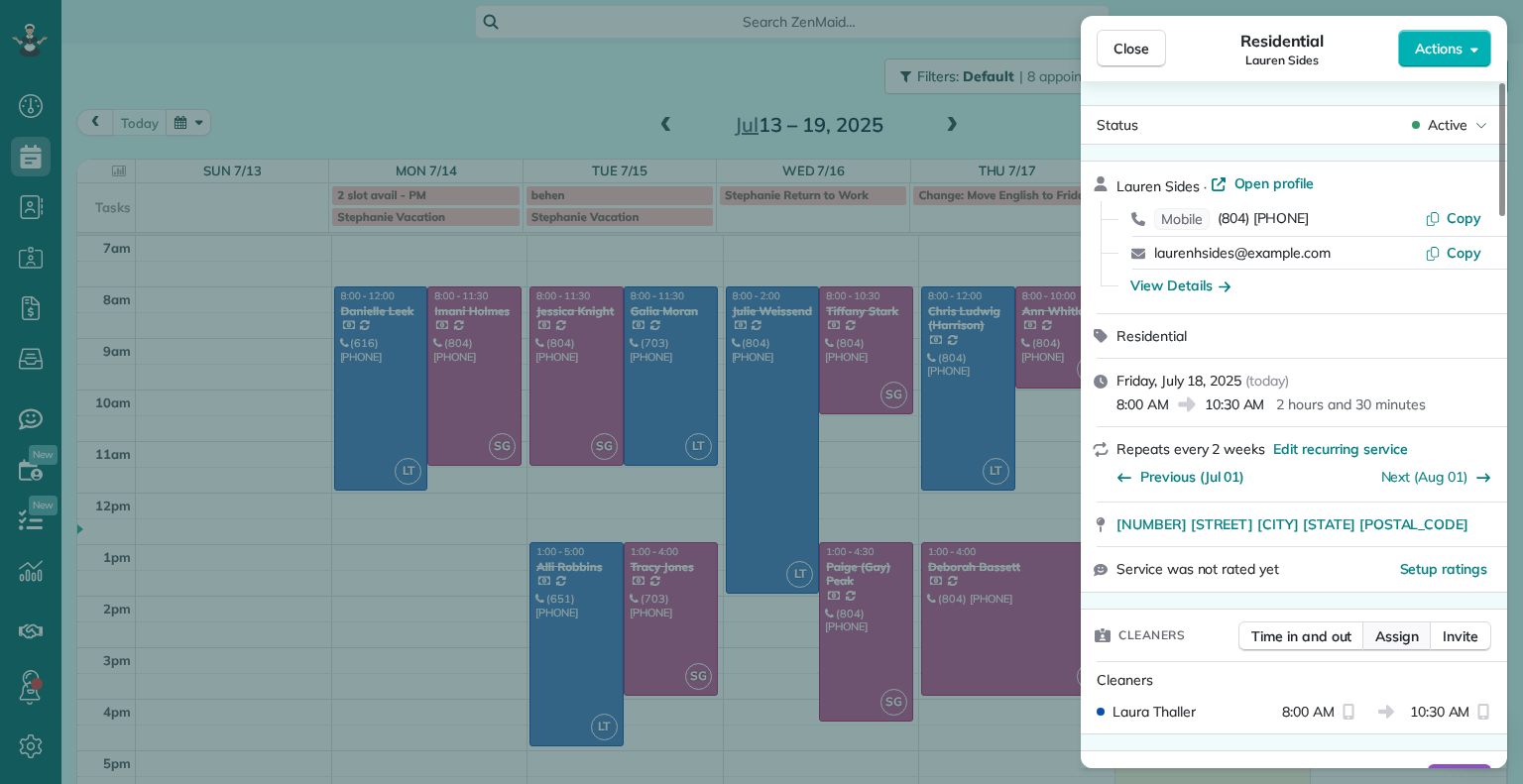 click on "Assign" at bounding box center (1397, 636) 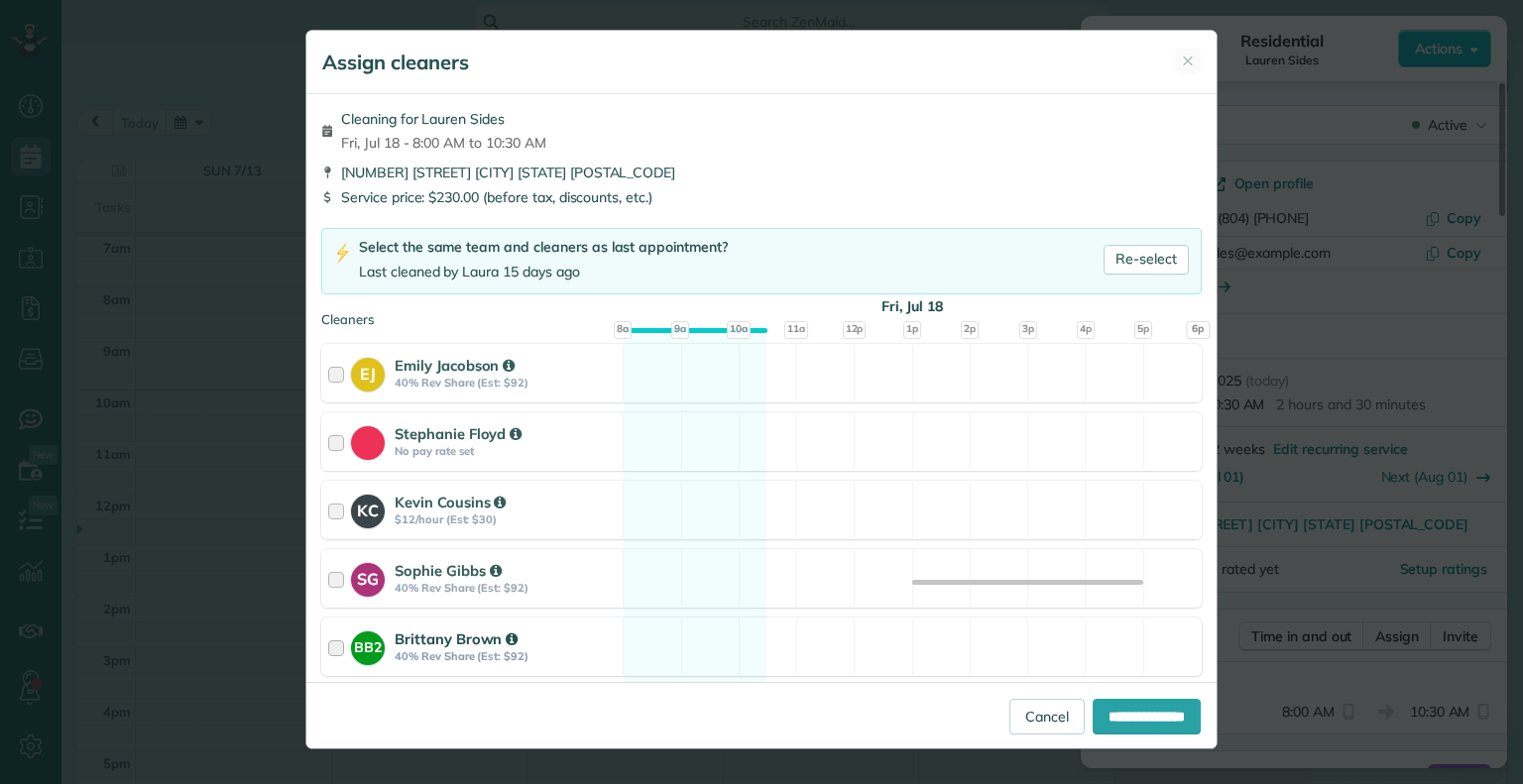 click at bounding box center (339, 646) 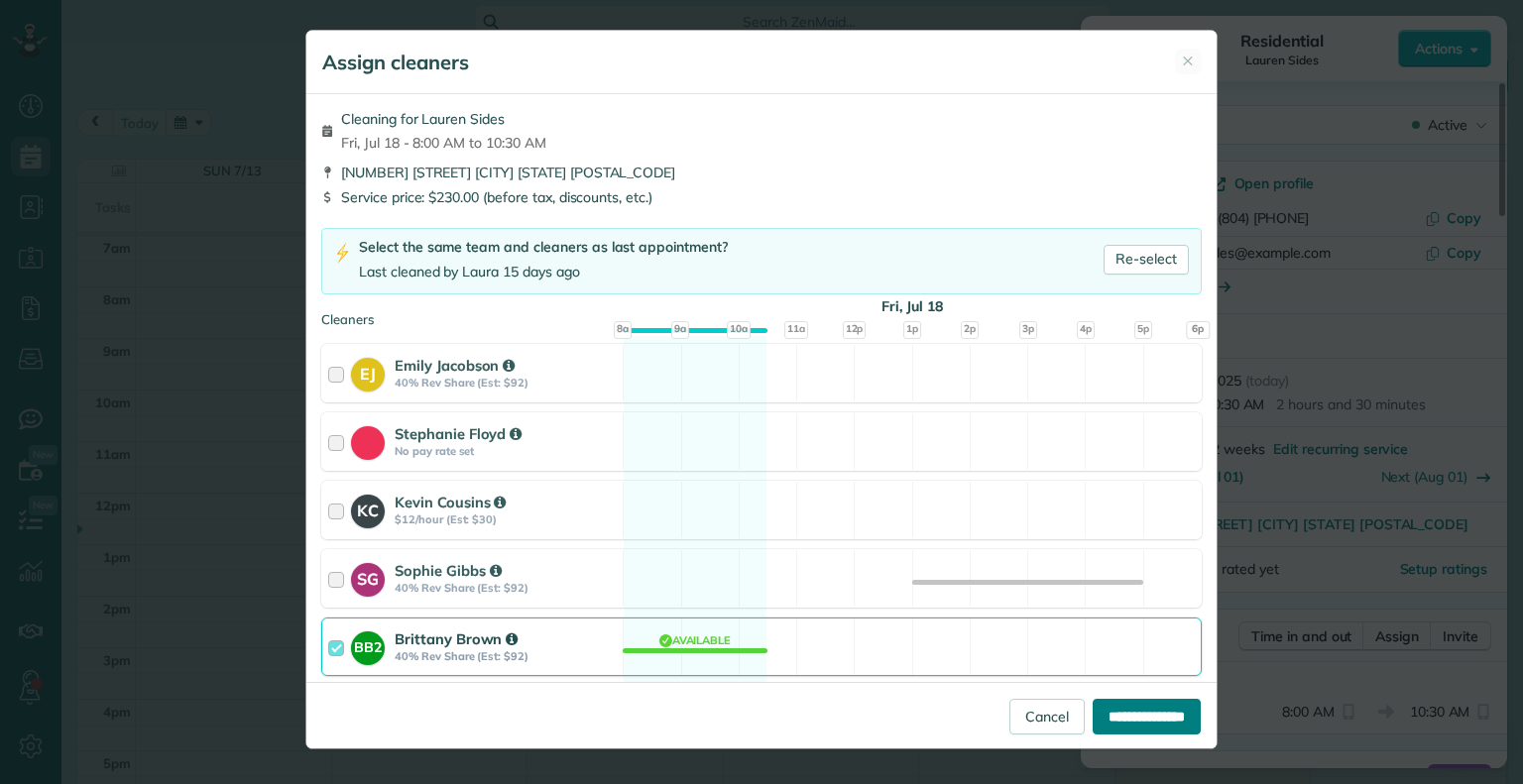 click on "**********" at bounding box center [1146, 717] 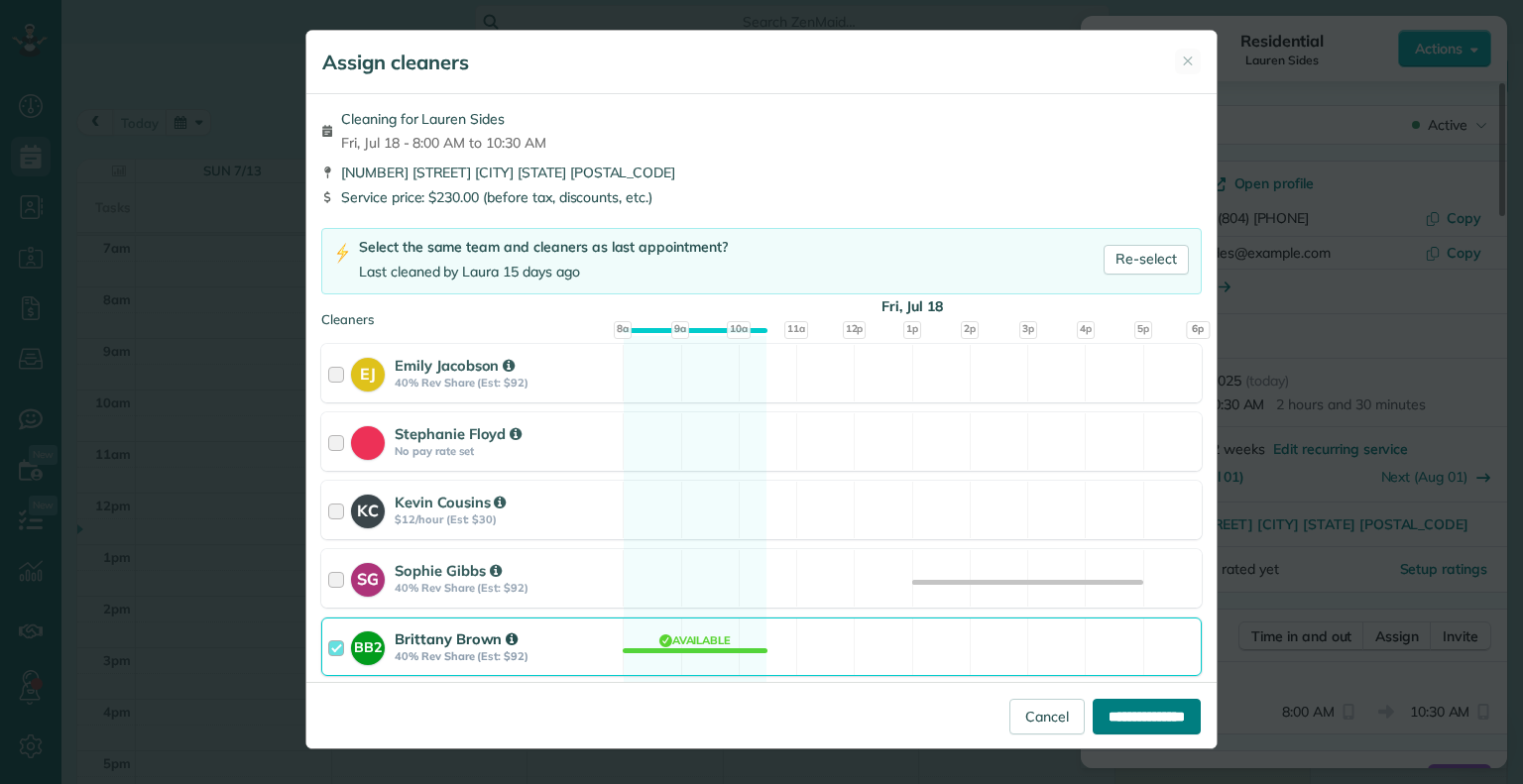 type on "**********" 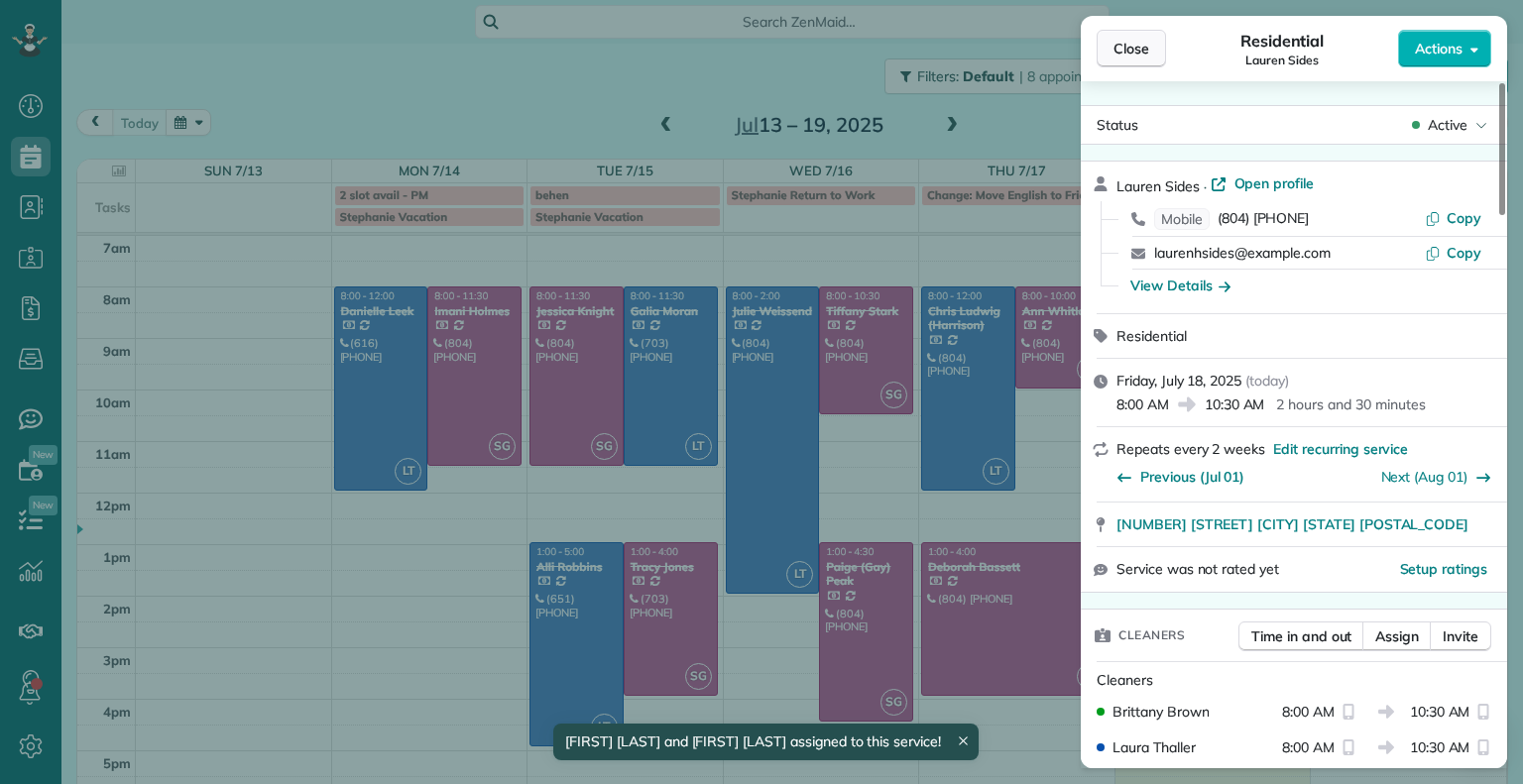 click on "Close" at bounding box center [1131, 49] 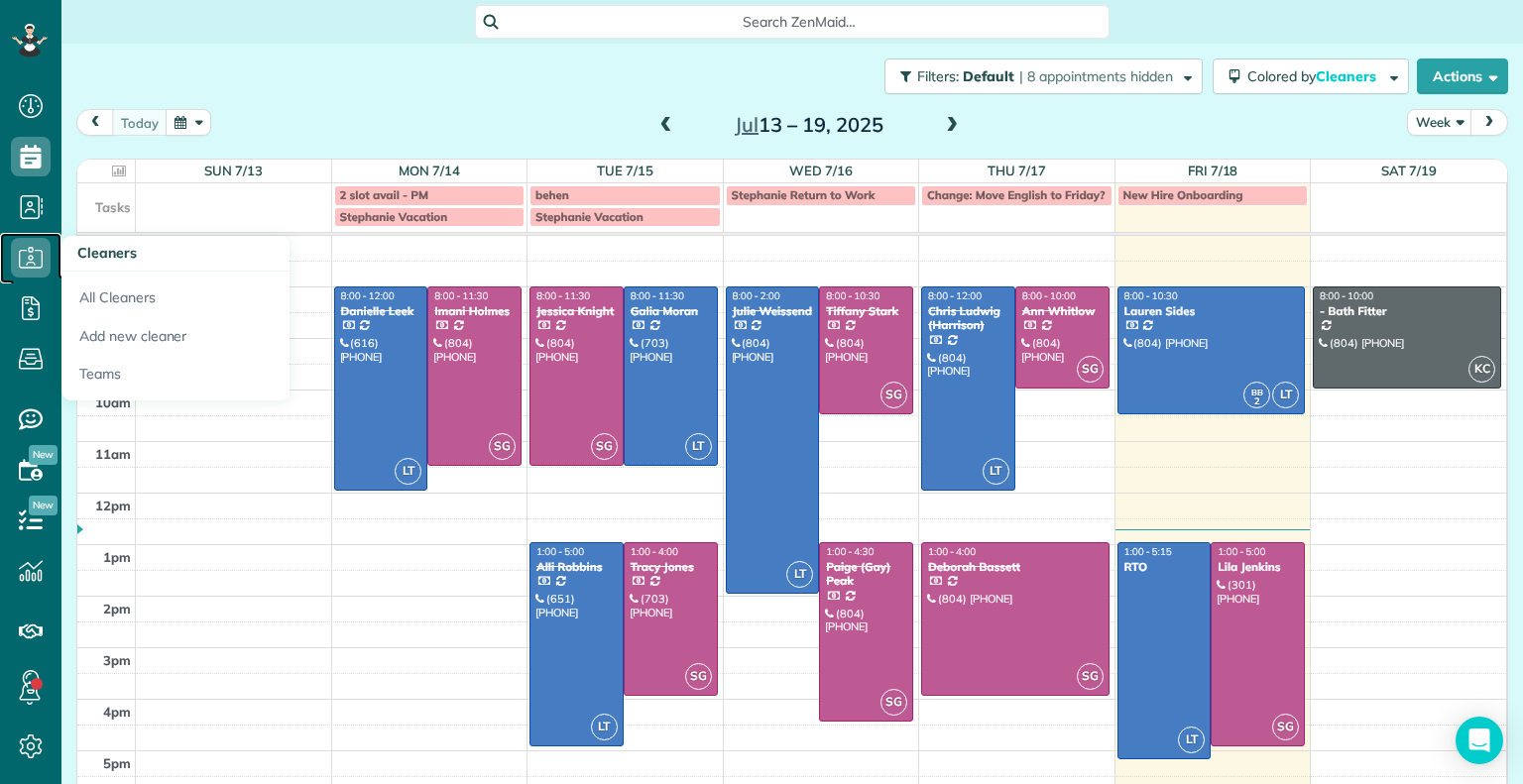 click 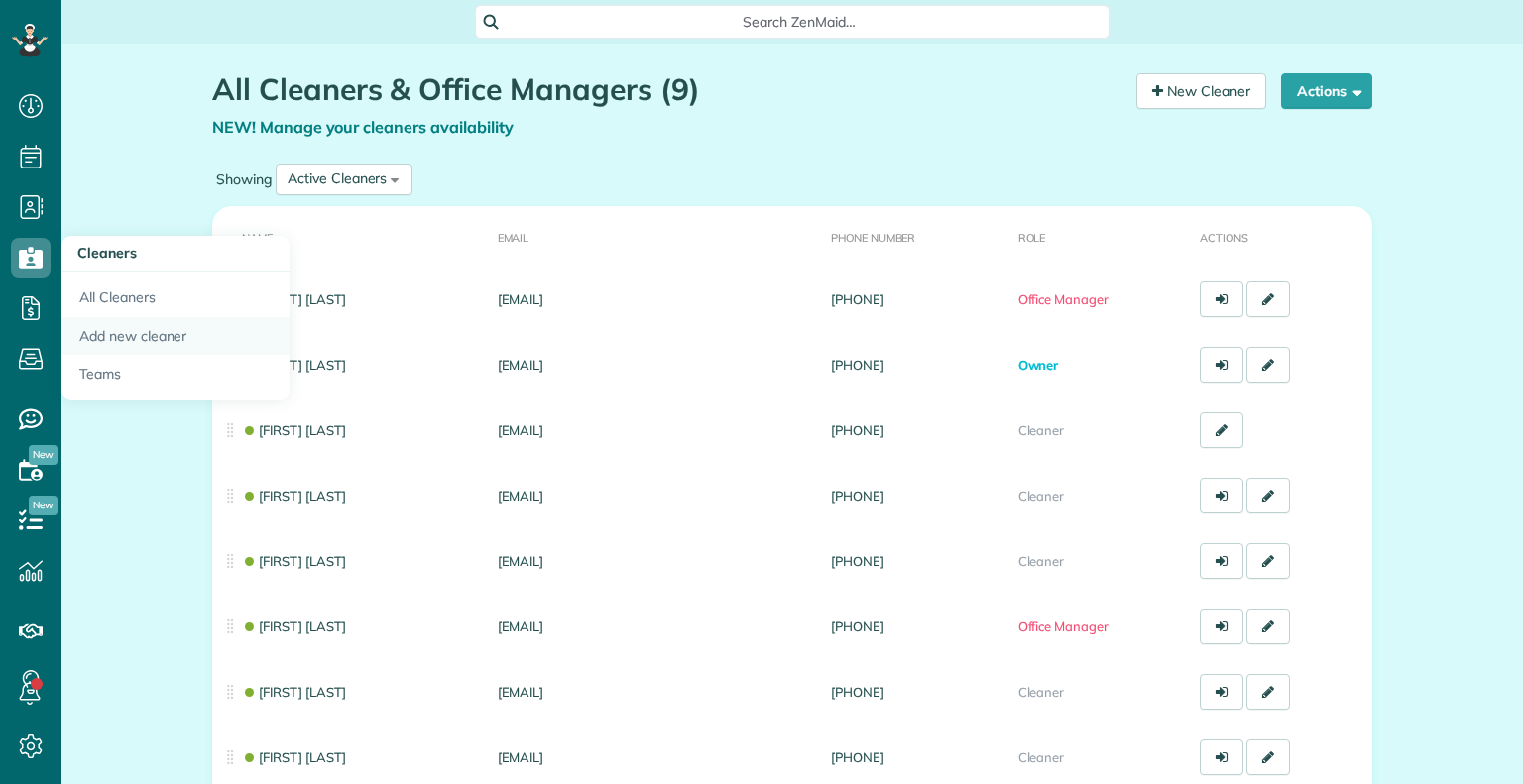 scroll, scrollTop: 0, scrollLeft: 0, axis: both 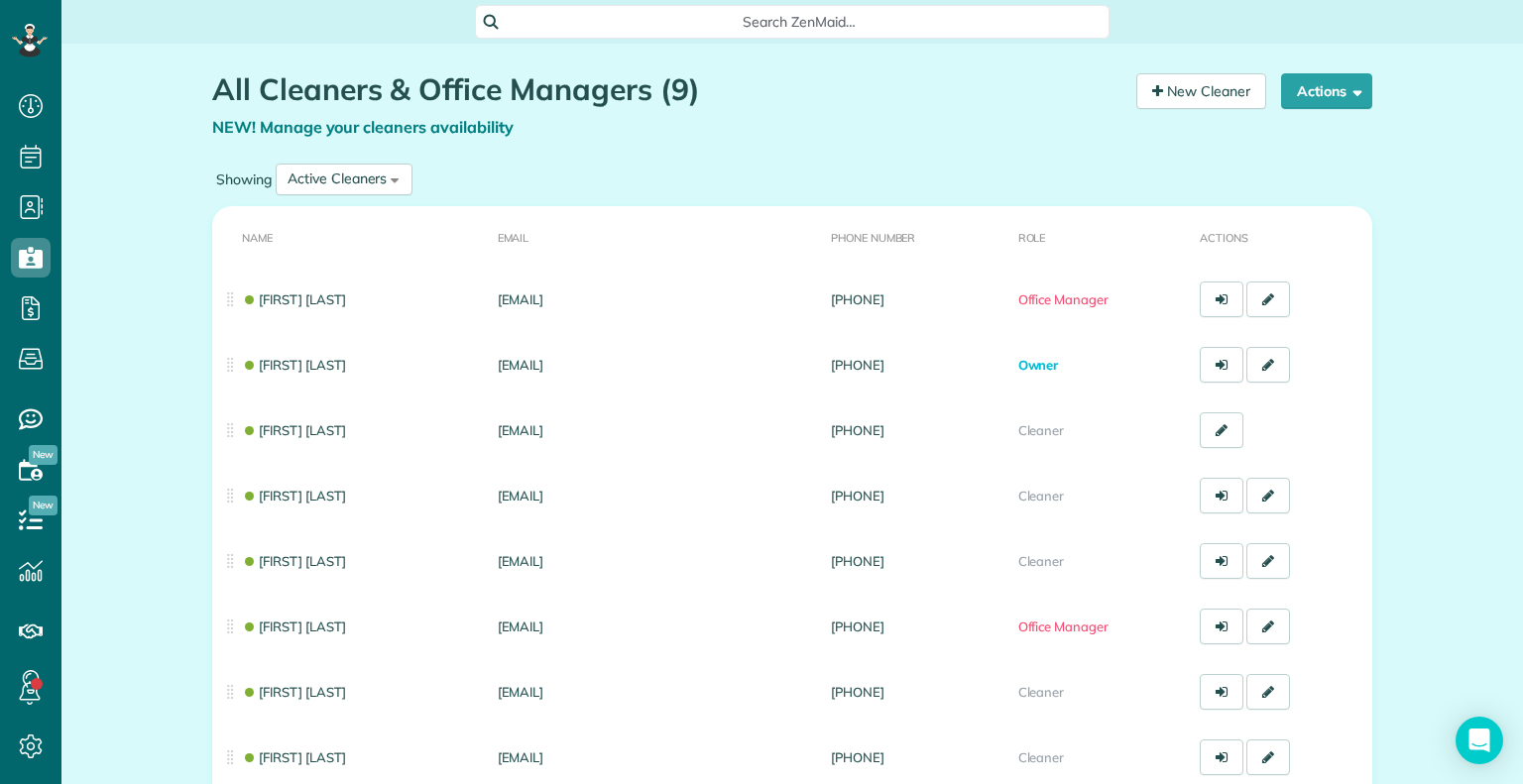 click on "Search ZenMaid…" at bounding box center [799, 22] 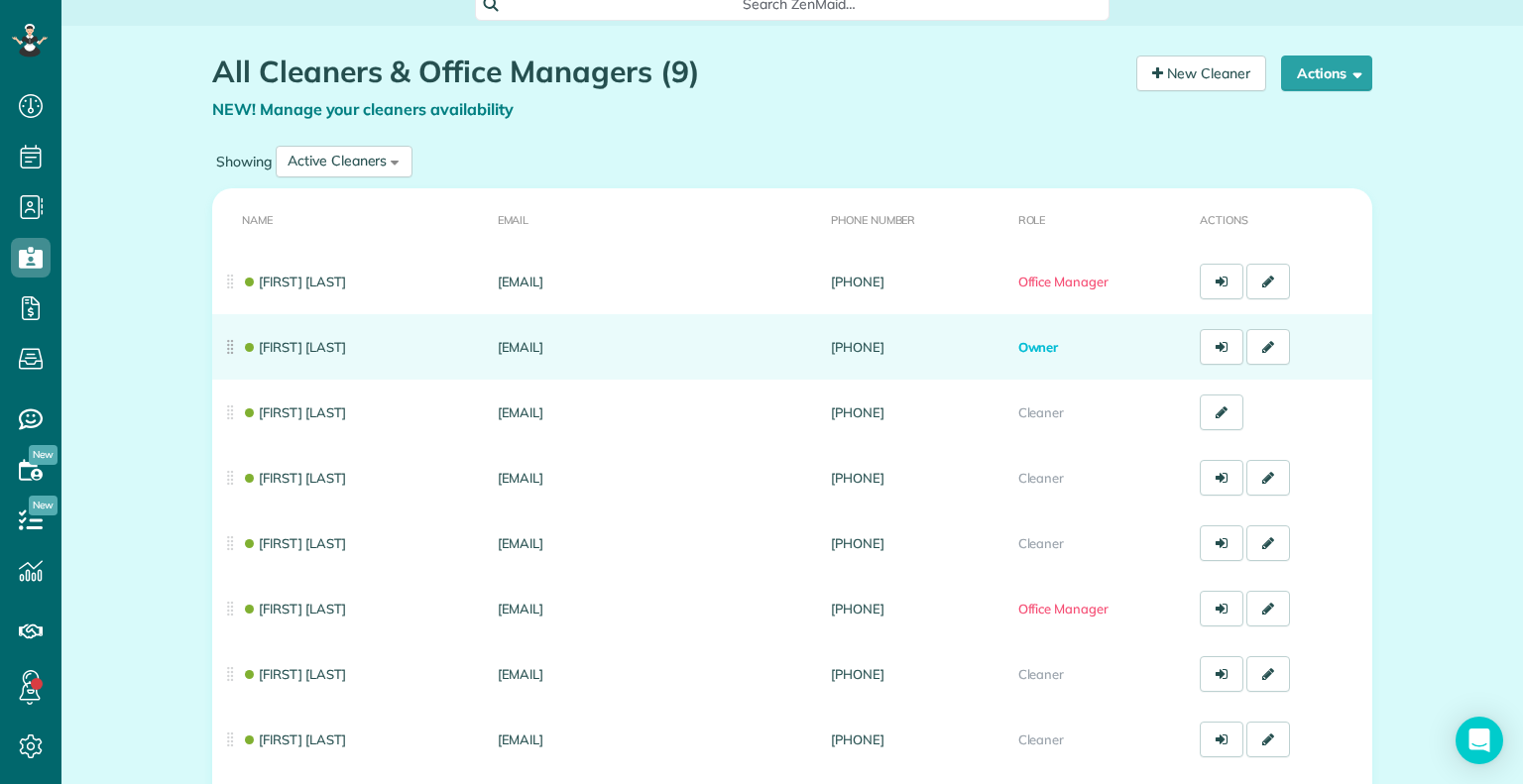 scroll, scrollTop: 0, scrollLeft: 0, axis: both 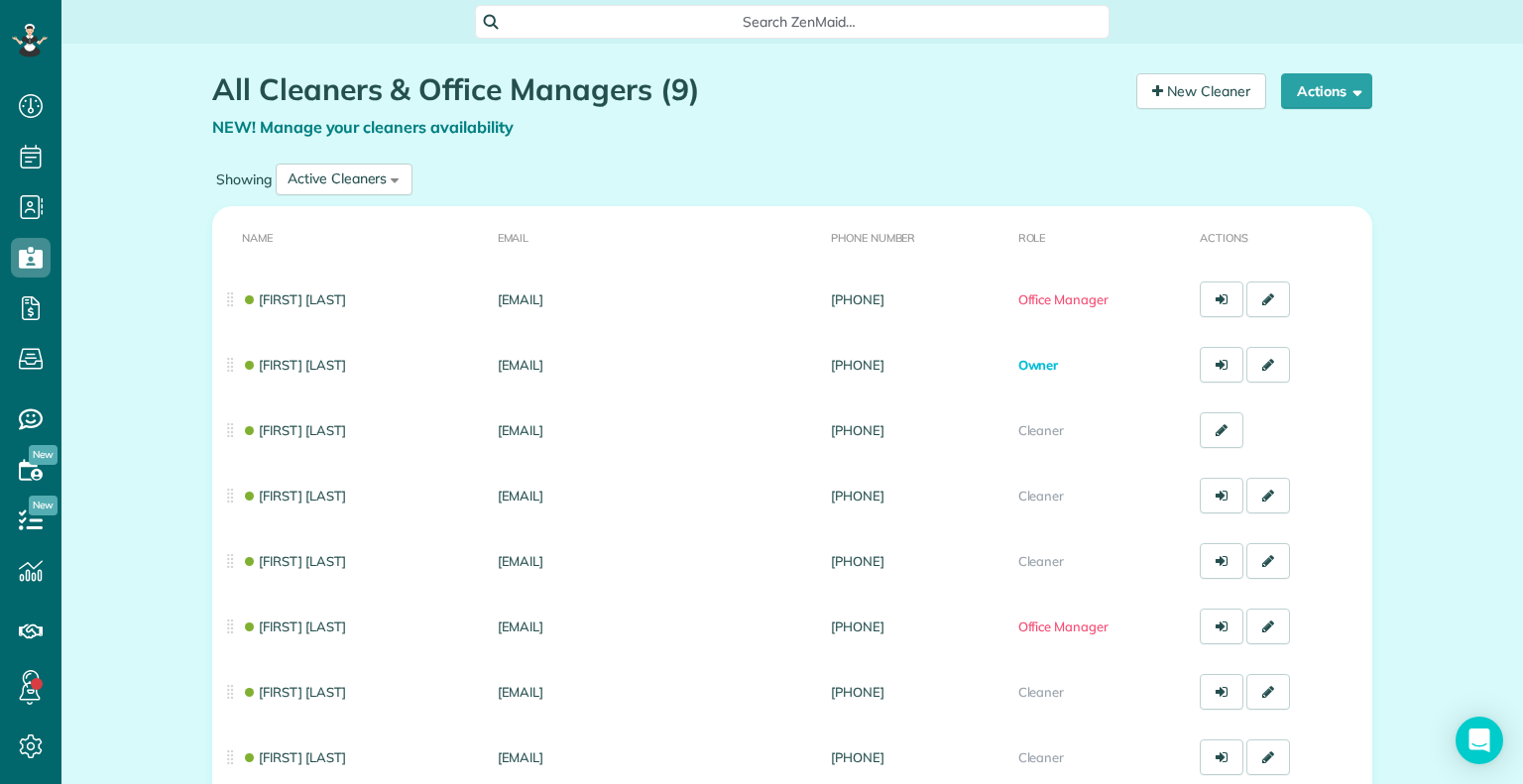 click on "Name" at bounding box center (351, 236) 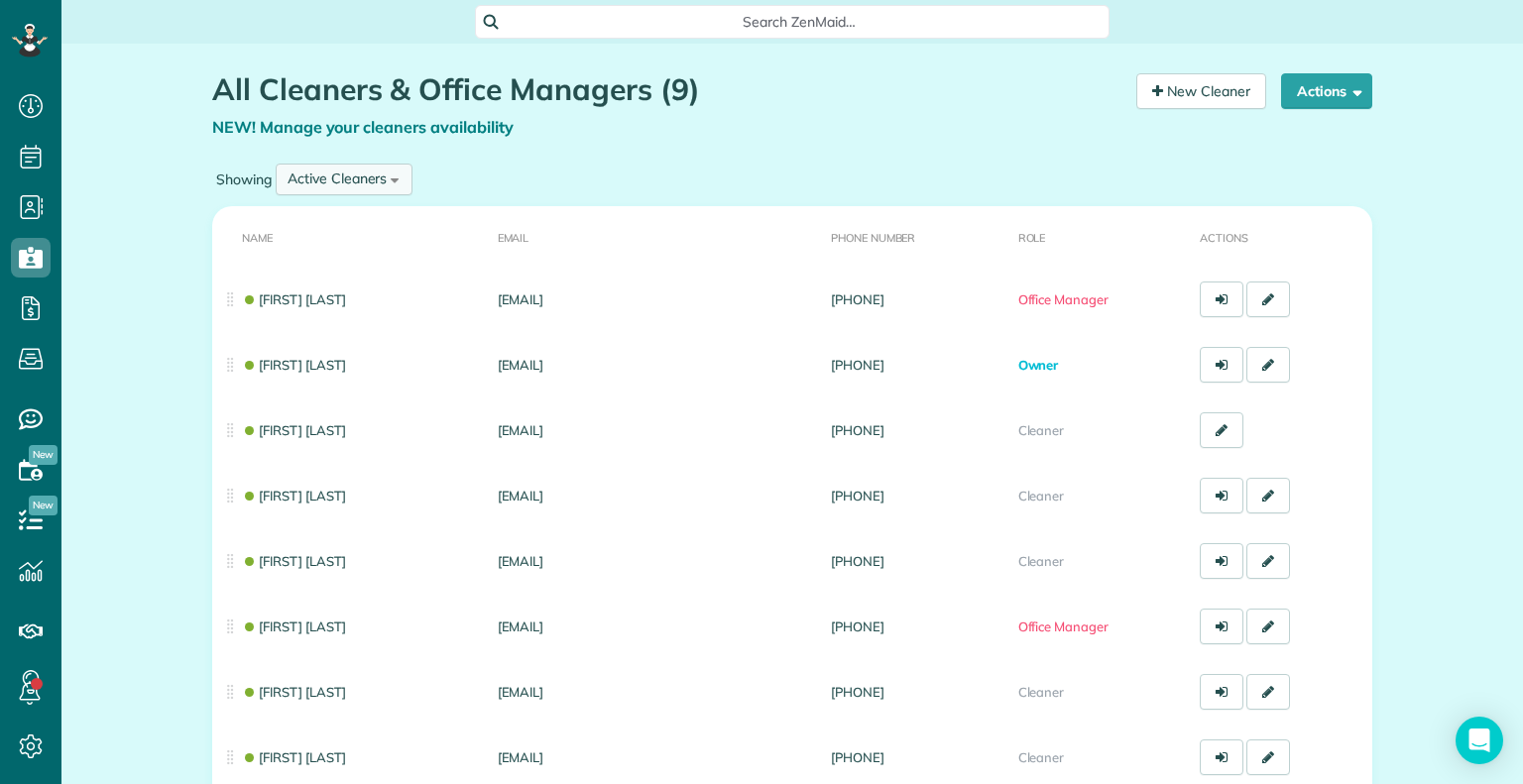 click on "Active Cleaners
All Cleaners
Active Cleaners
Inactive Cleaners" at bounding box center [344, 179] 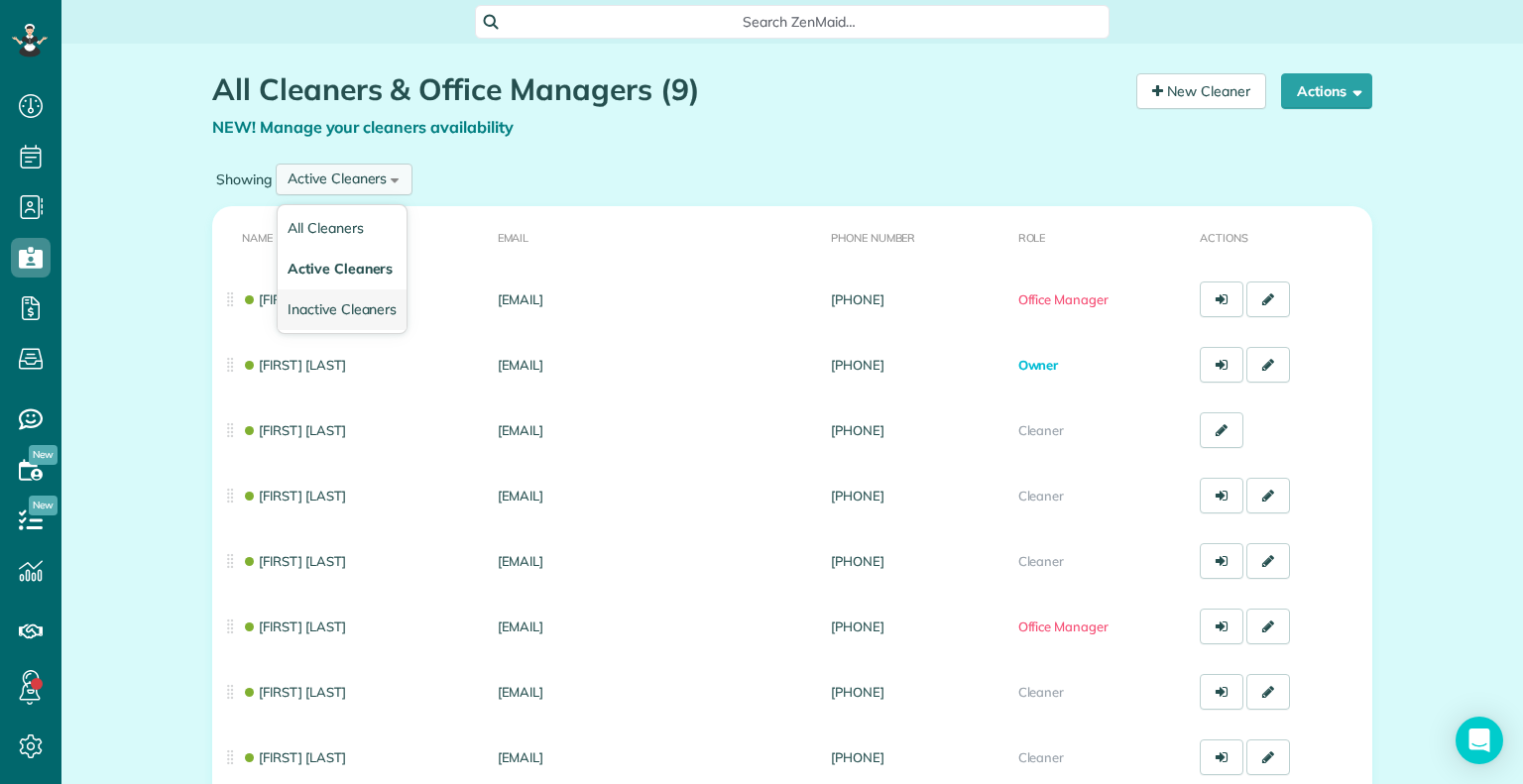 click on "Inactive Cleaners" at bounding box center [342, 309] 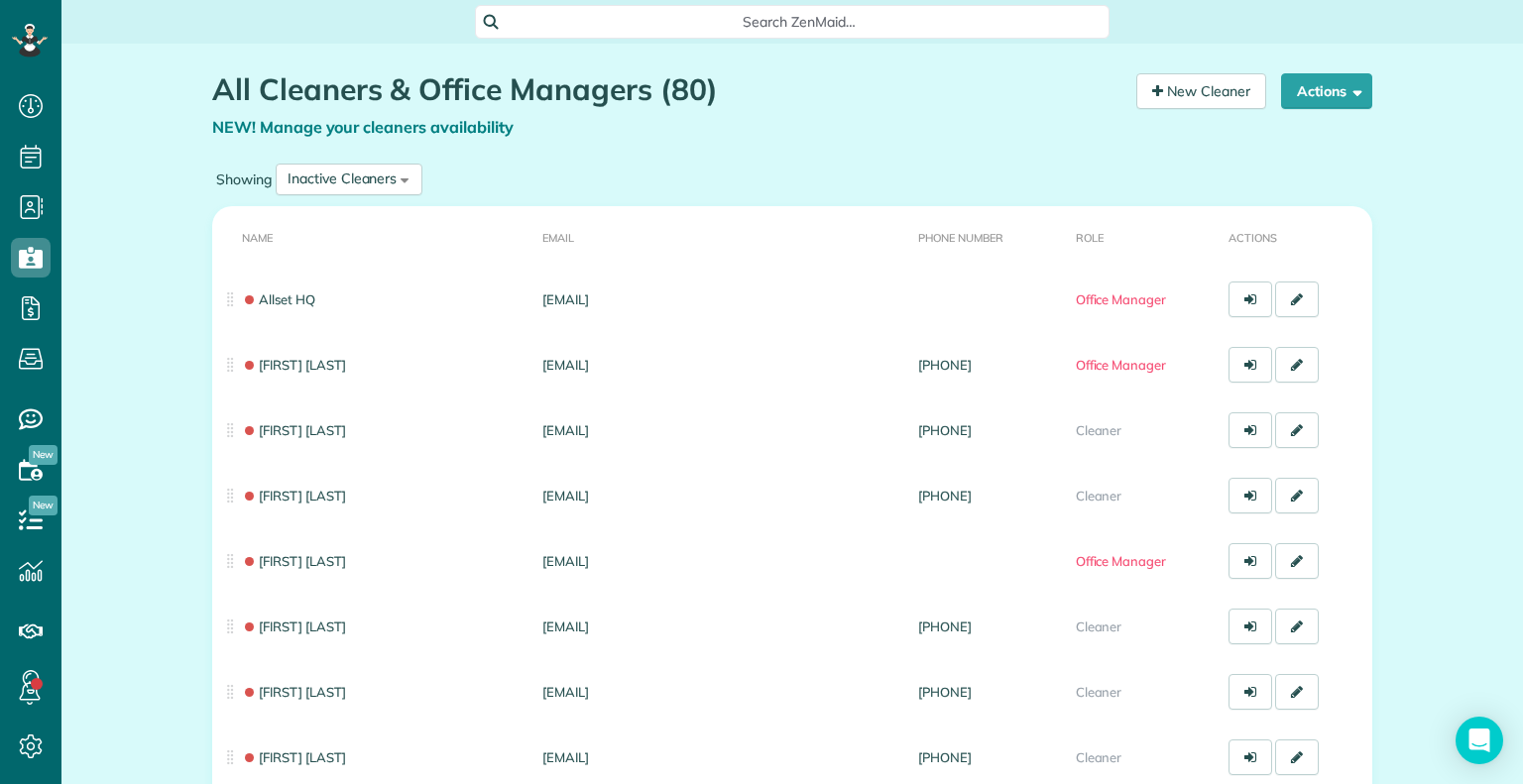 scroll, scrollTop: 0, scrollLeft: 0, axis: both 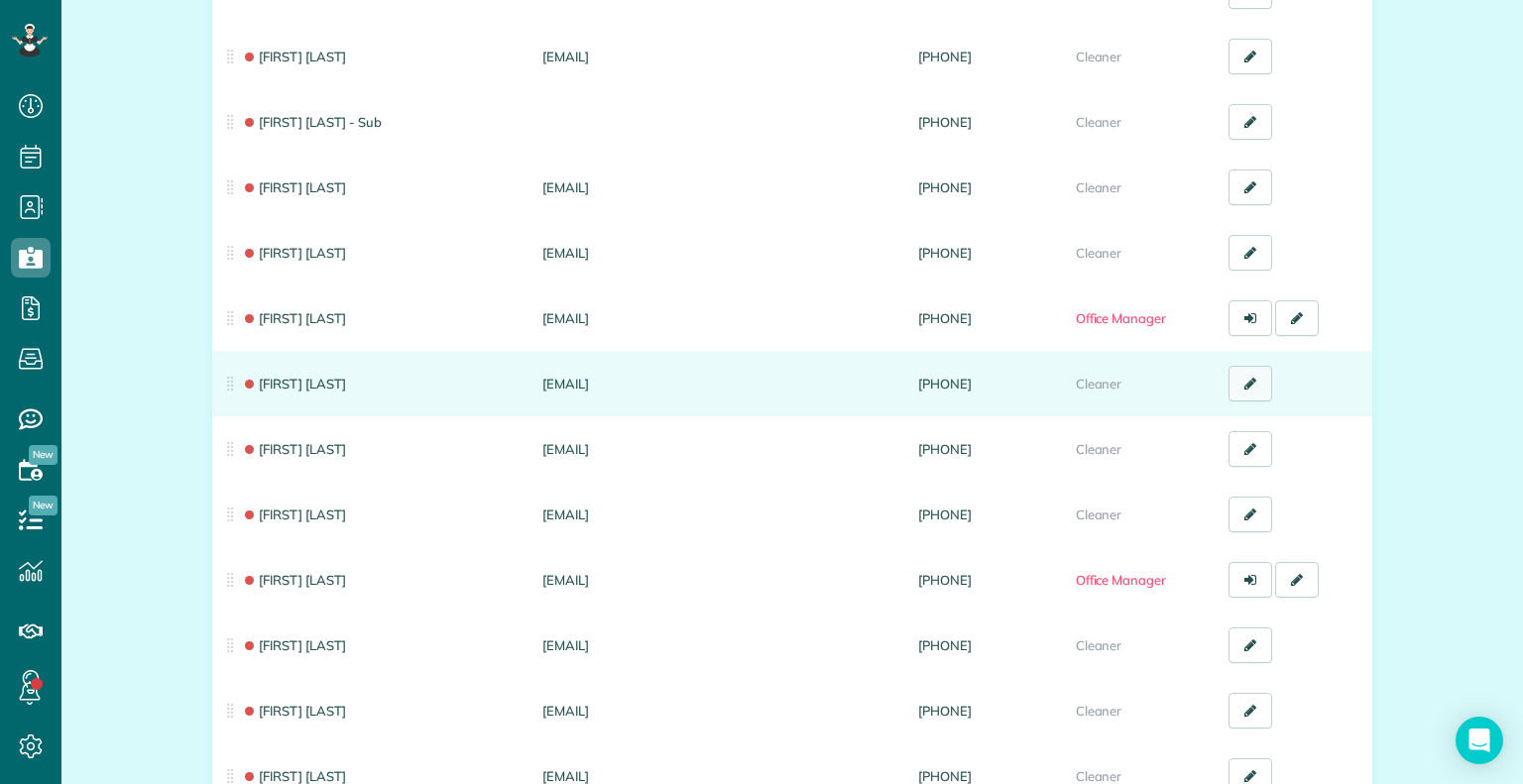 click at bounding box center [1250, 384] 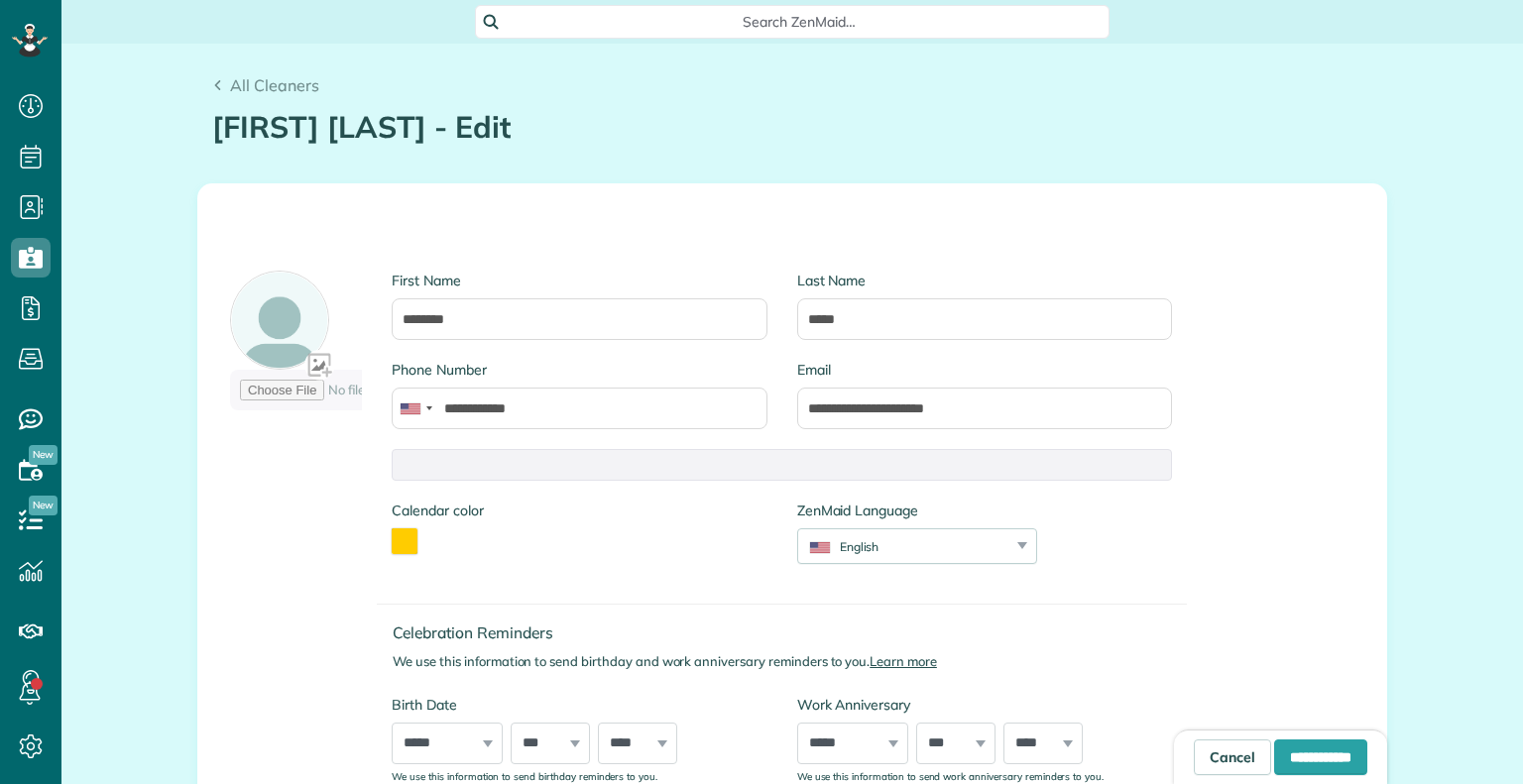 type on "**********" 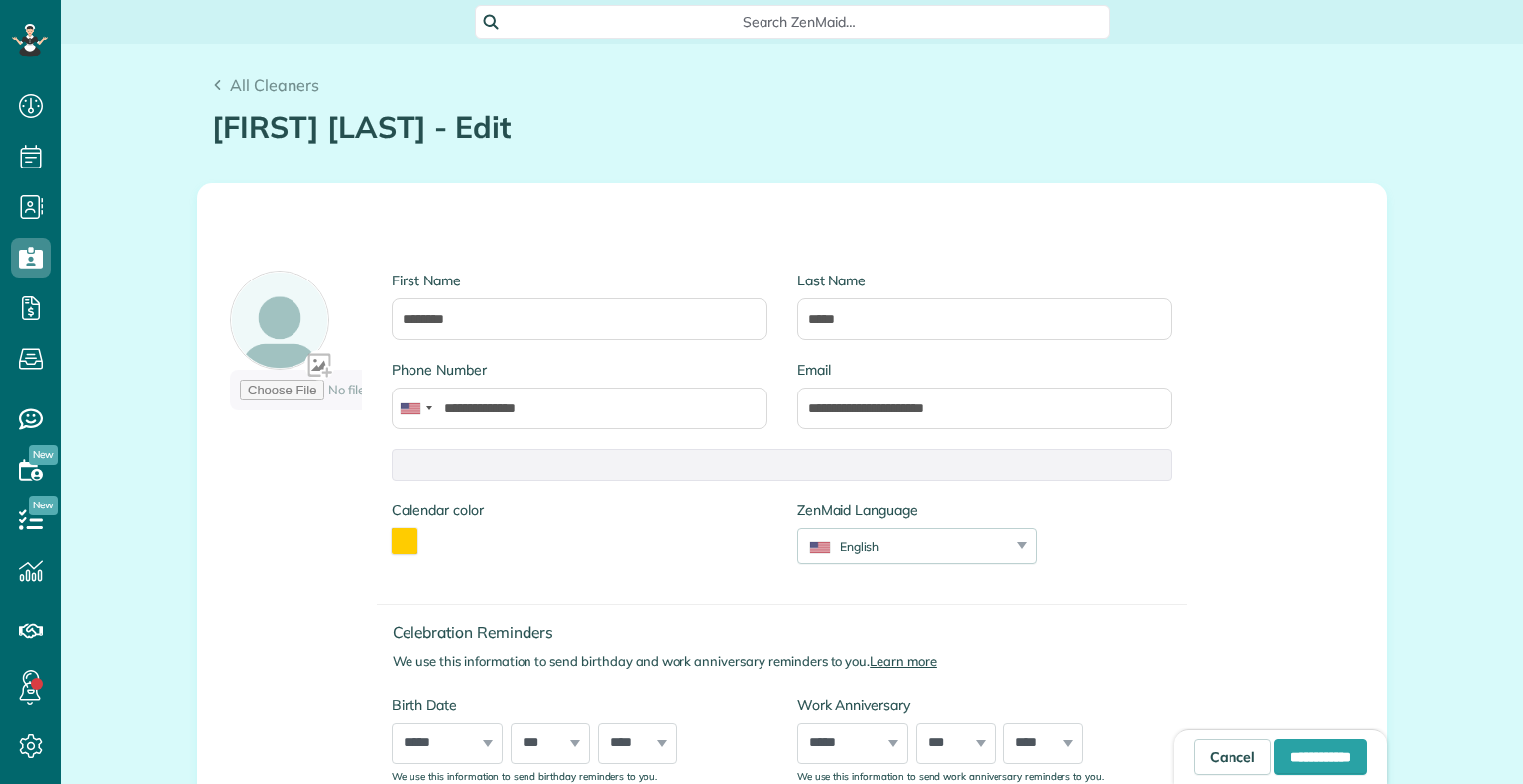 scroll, scrollTop: 0, scrollLeft: 0, axis: both 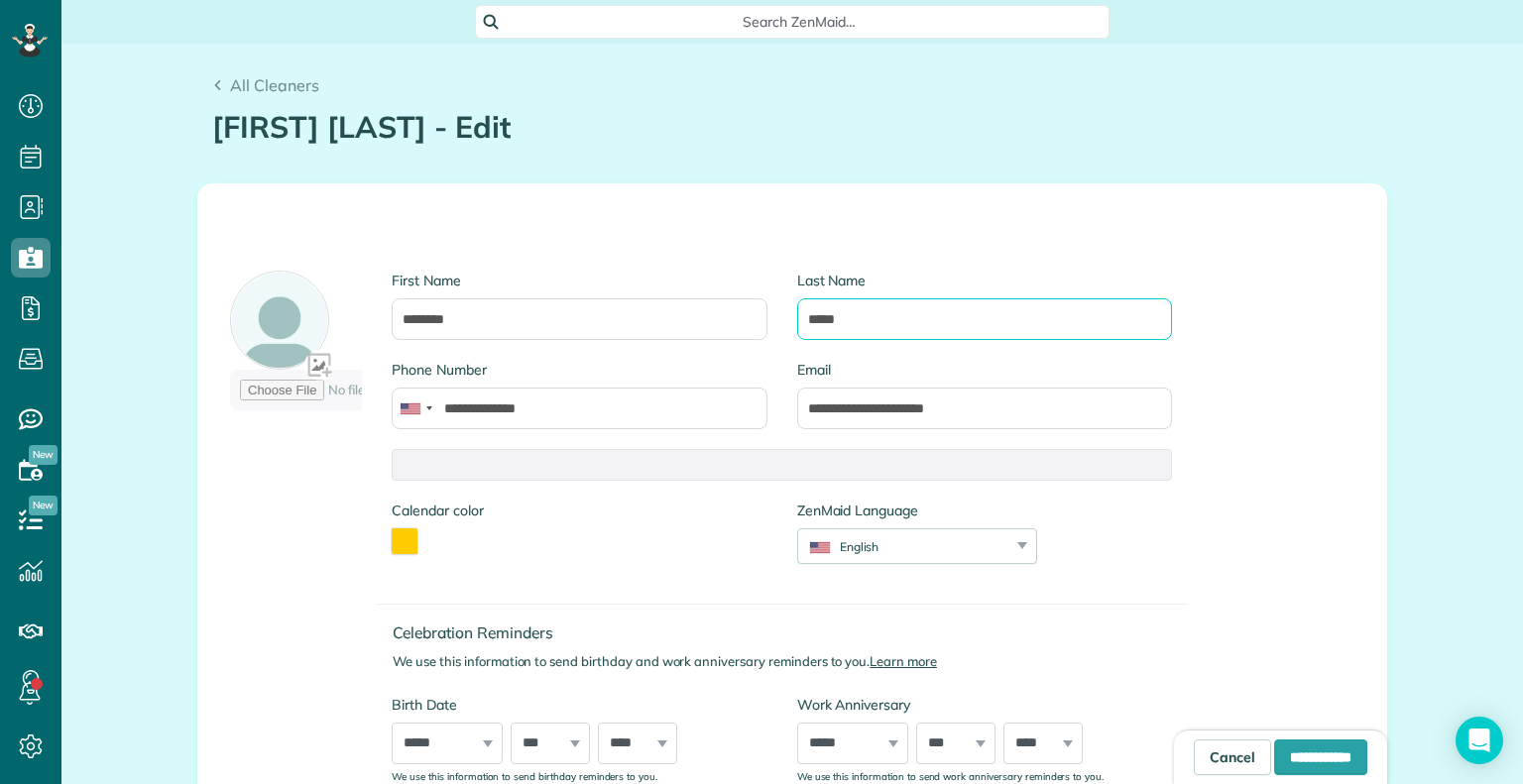 click on "*****" at bounding box center [985, 319] 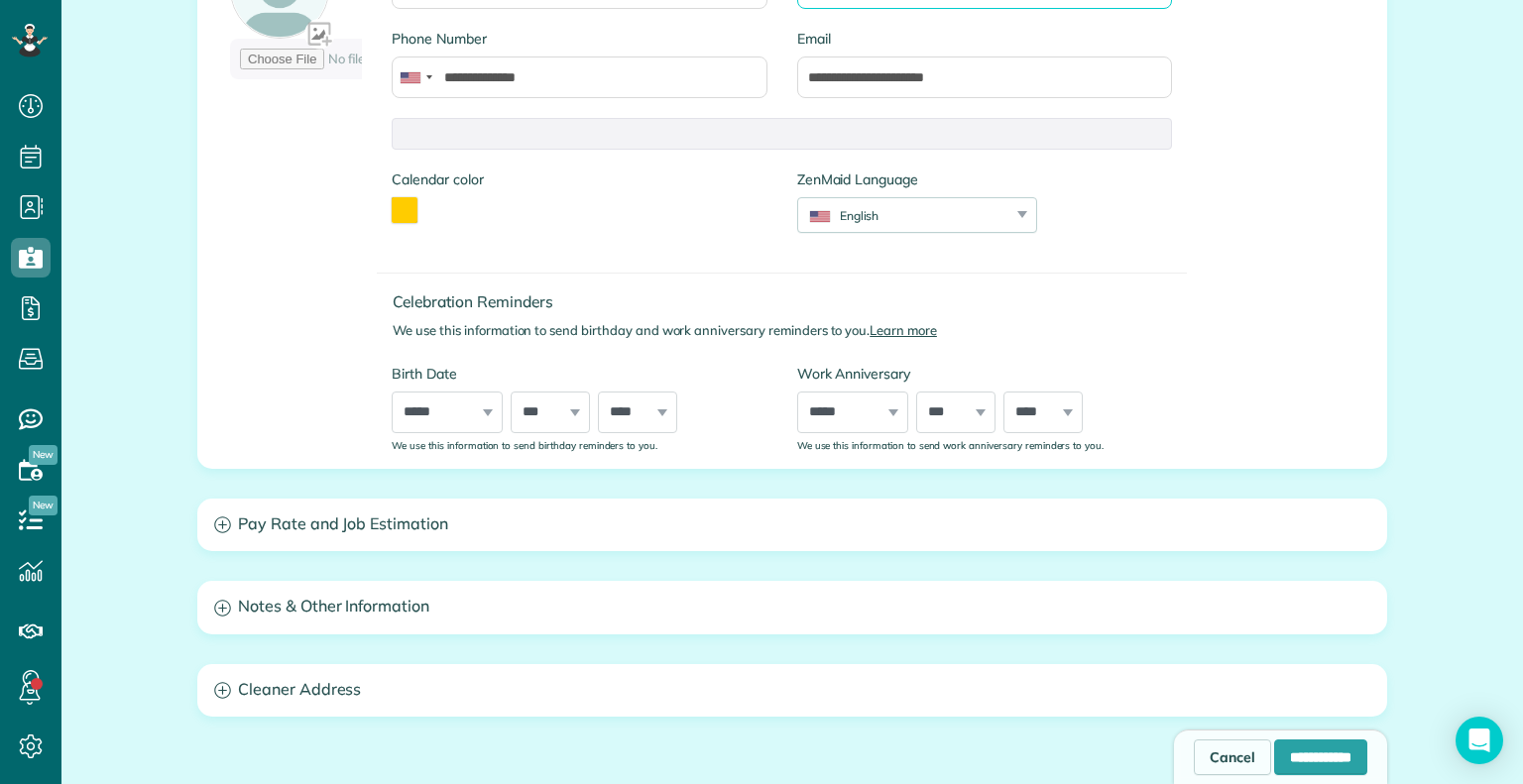 scroll, scrollTop: 360, scrollLeft: 0, axis: vertical 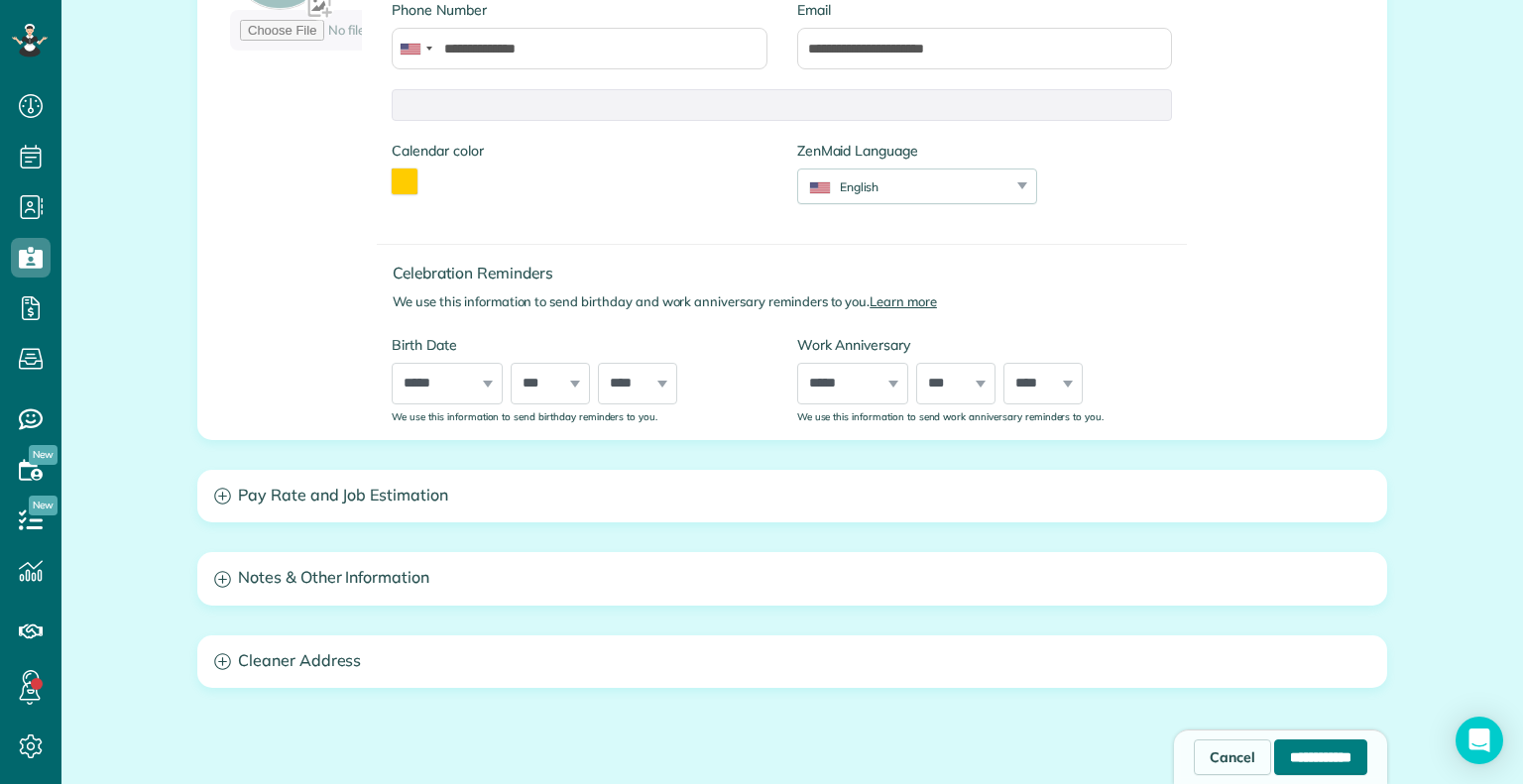 type on "******" 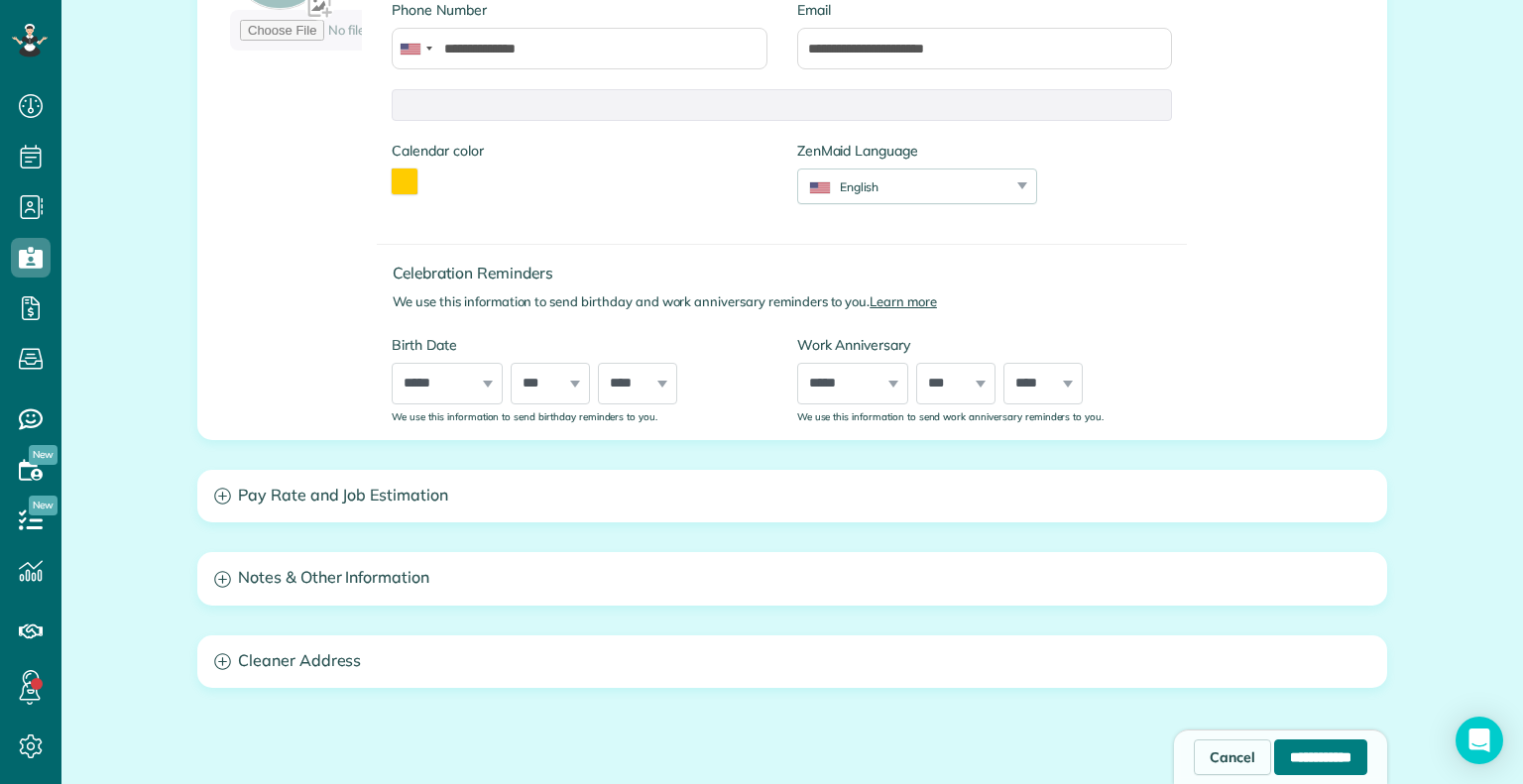 click on "**********" at bounding box center (1321, 757) 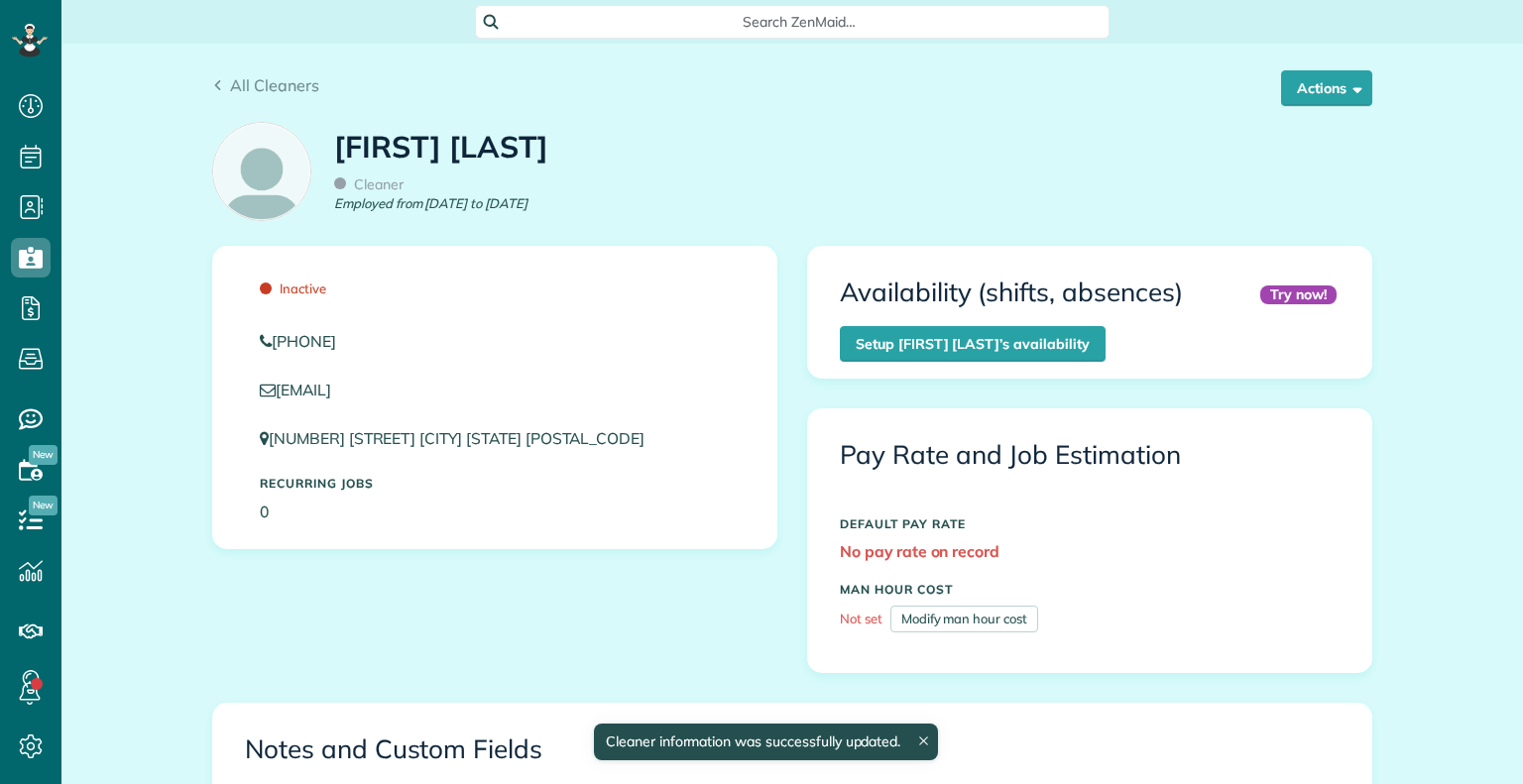 scroll, scrollTop: 0, scrollLeft: 0, axis: both 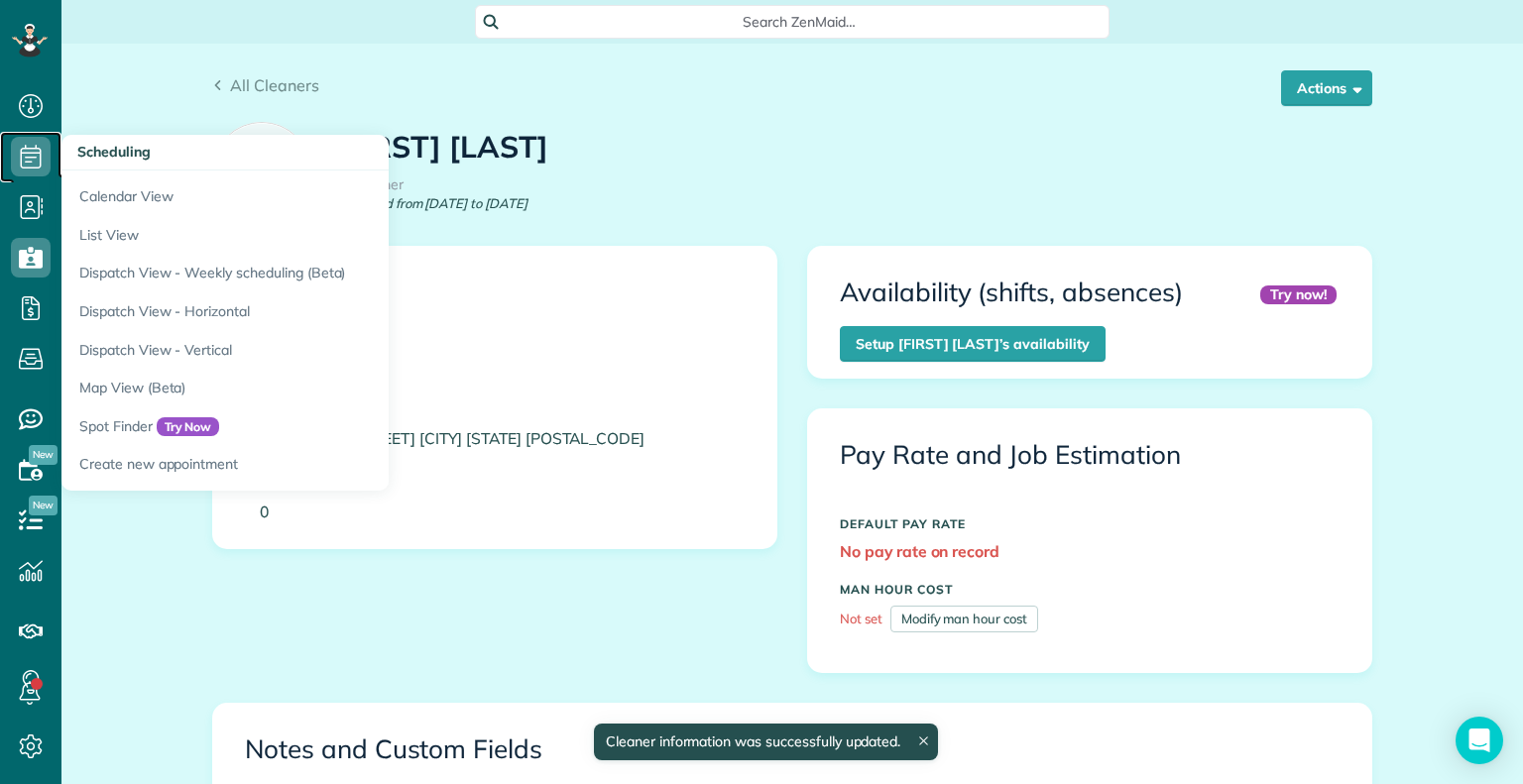click 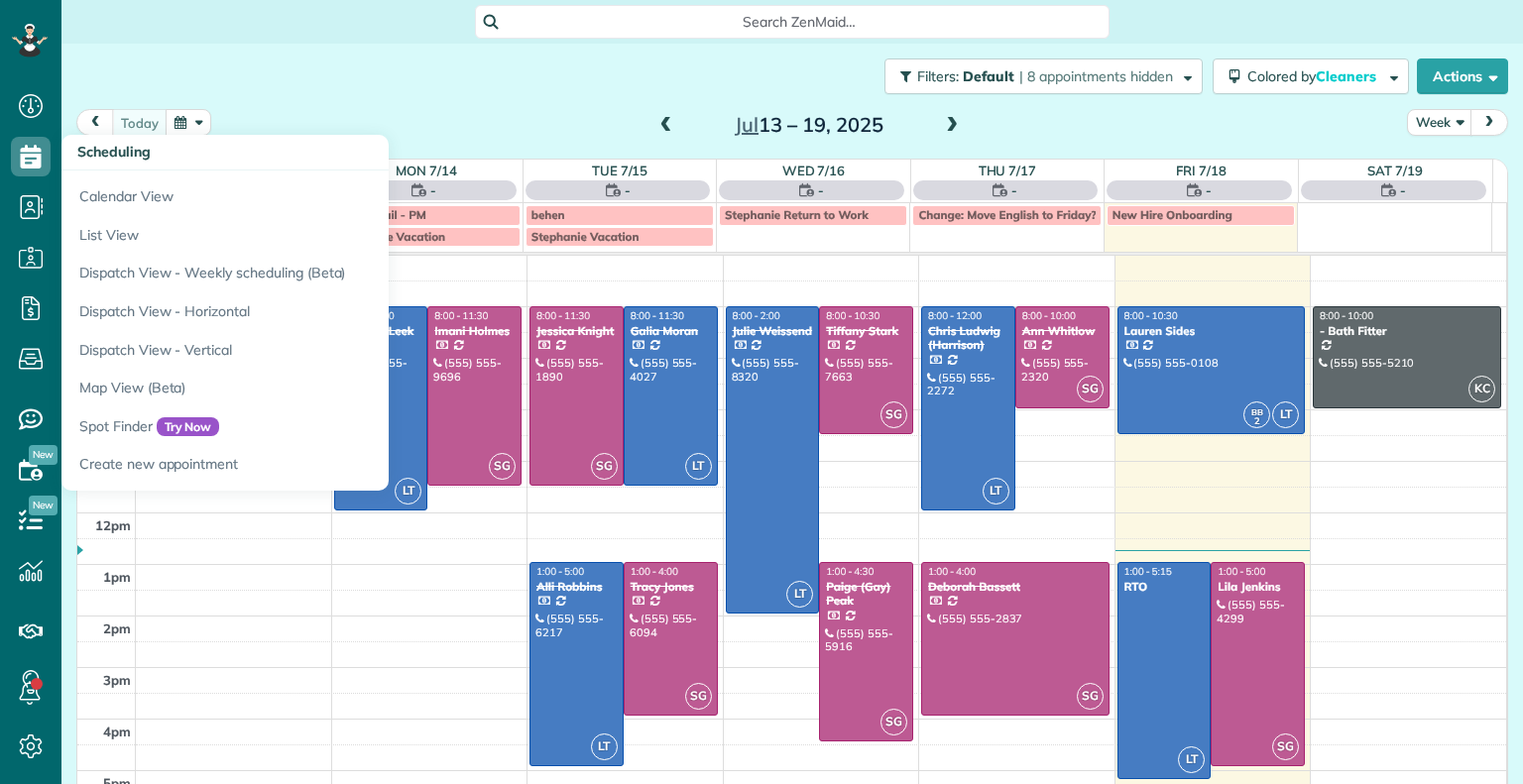 scroll, scrollTop: 0, scrollLeft: 0, axis: both 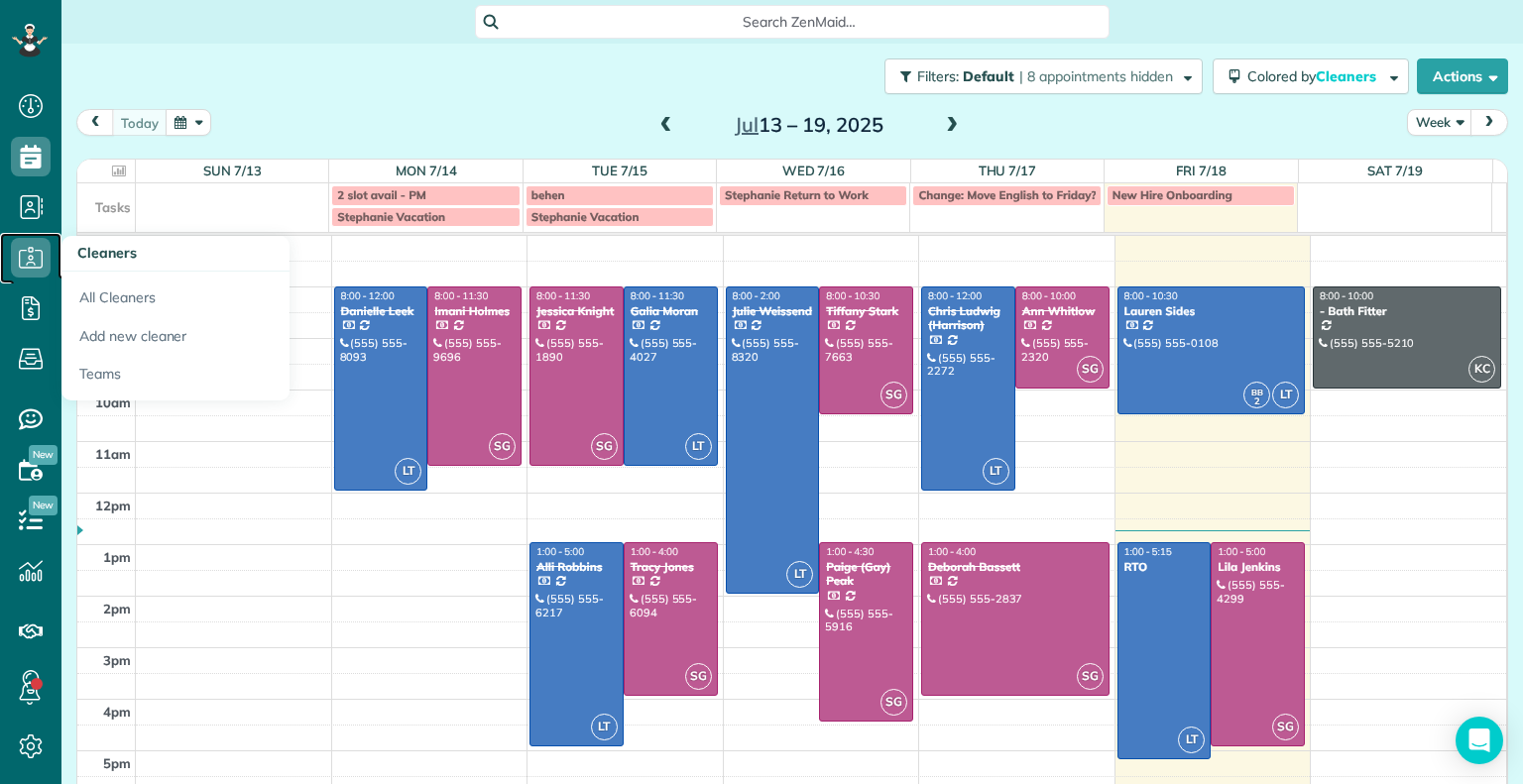 click 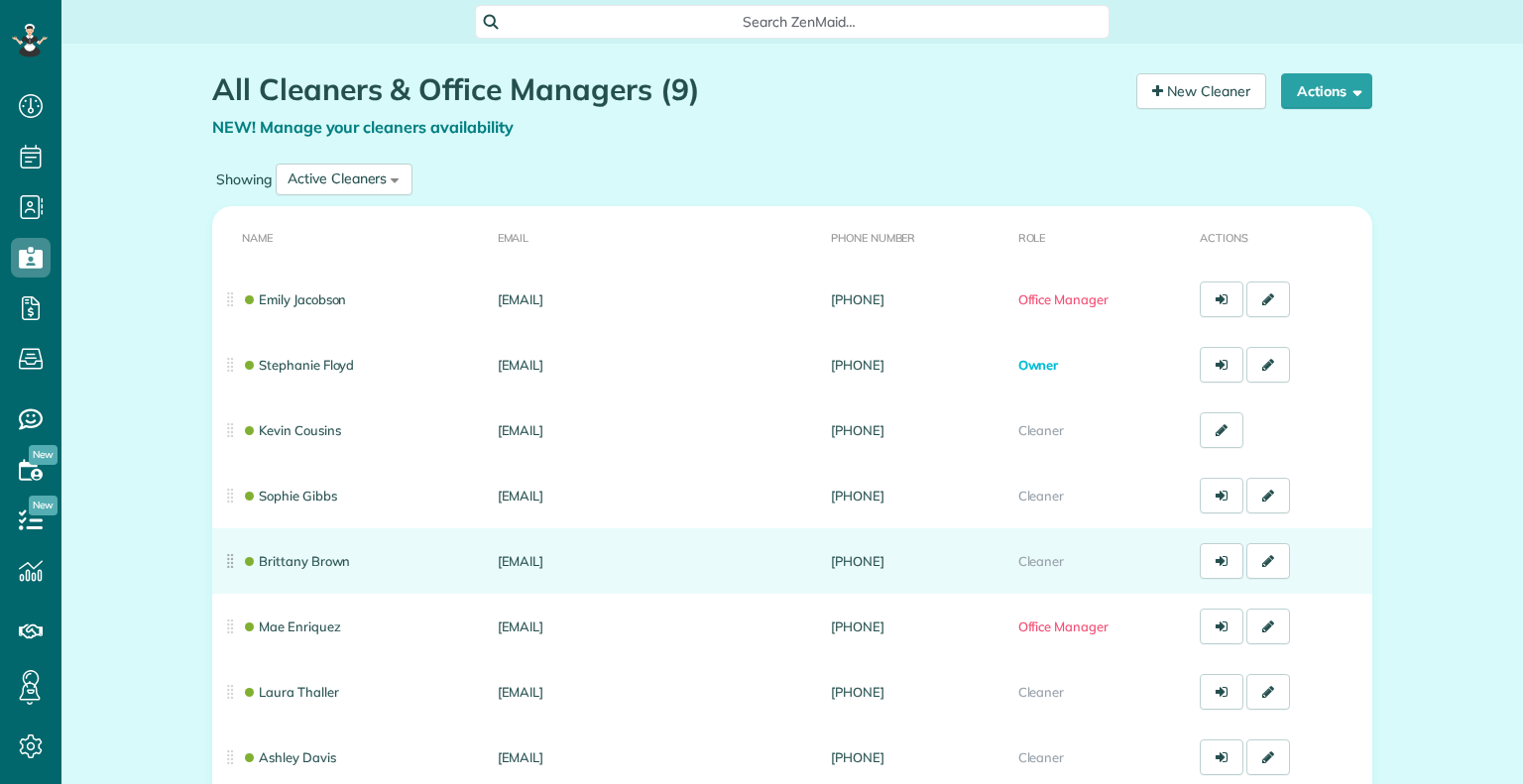 scroll, scrollTop: 0, scrollLeft: 0, axis: both 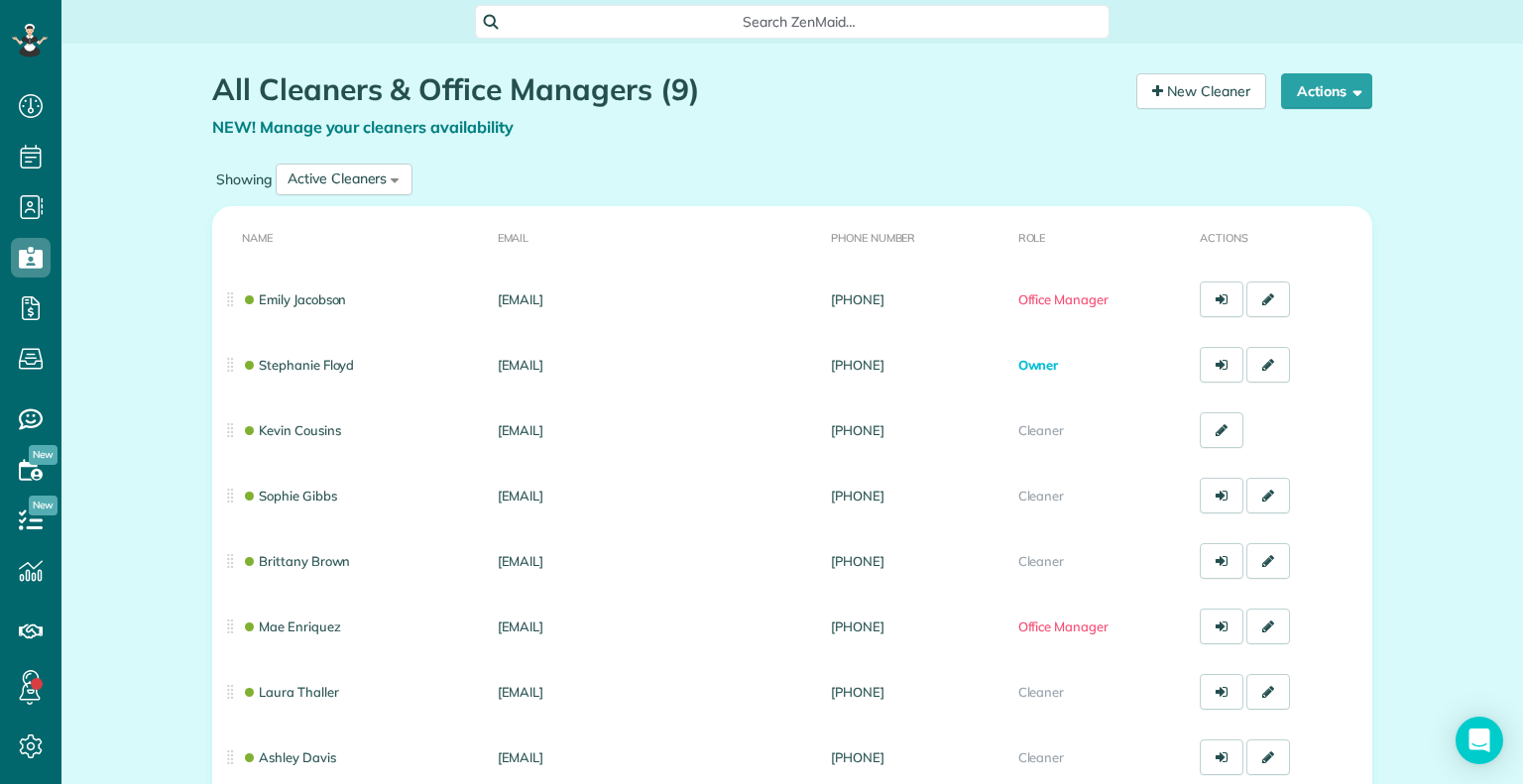 click on "Name Email Phone number Role Actions
[FIRST] [LAST]
[EMAIL]
[PHONE]
Office Manager
[FIRST] [LAST]
[EMAIL]
[PHONE]
Owner
[FIRST] [LAST]
[EMAIL]
[PHONE]
Cleaner" at bounding box center [792, 540] 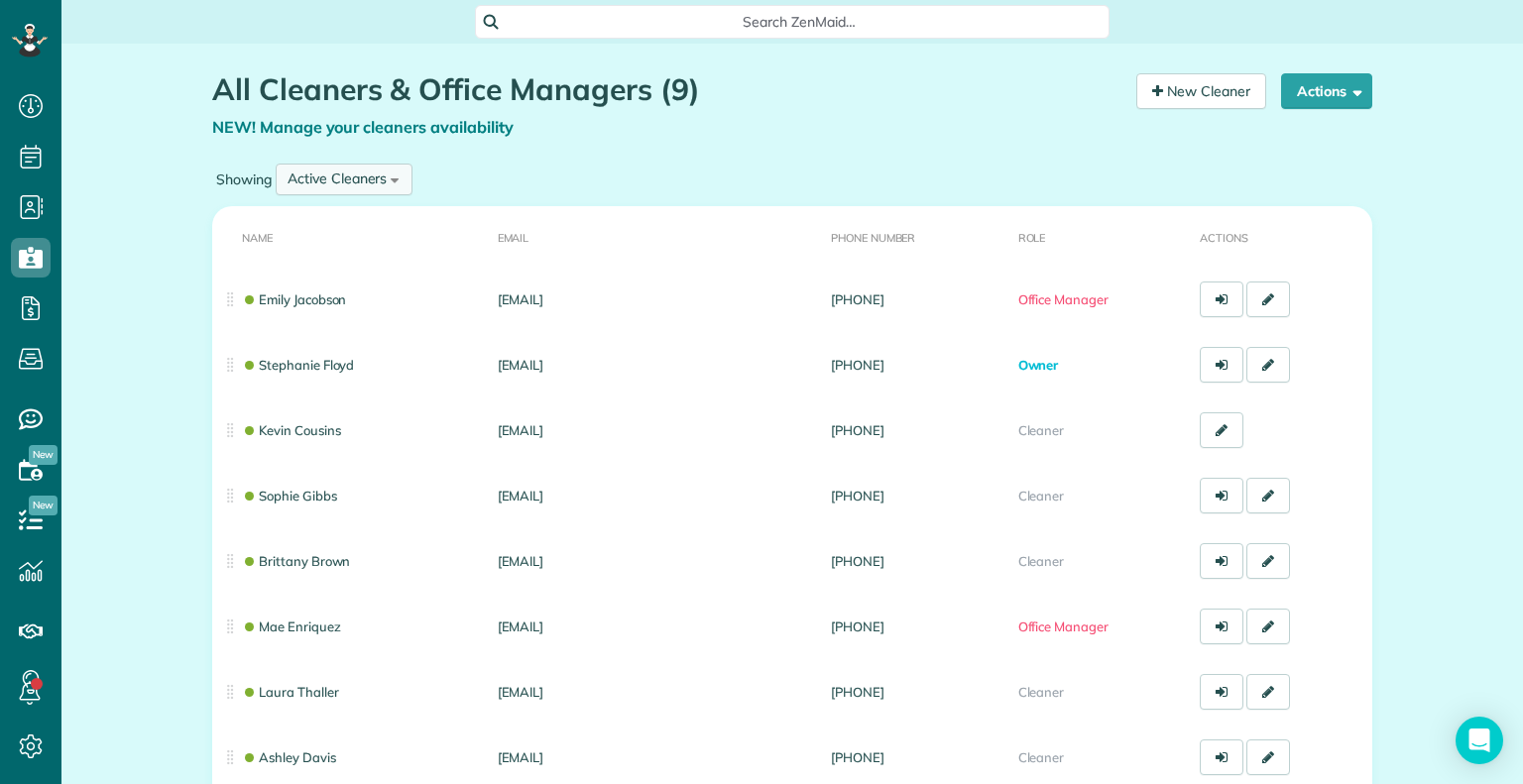 click on "Active Cleaners" at bounding box center [337, 178] 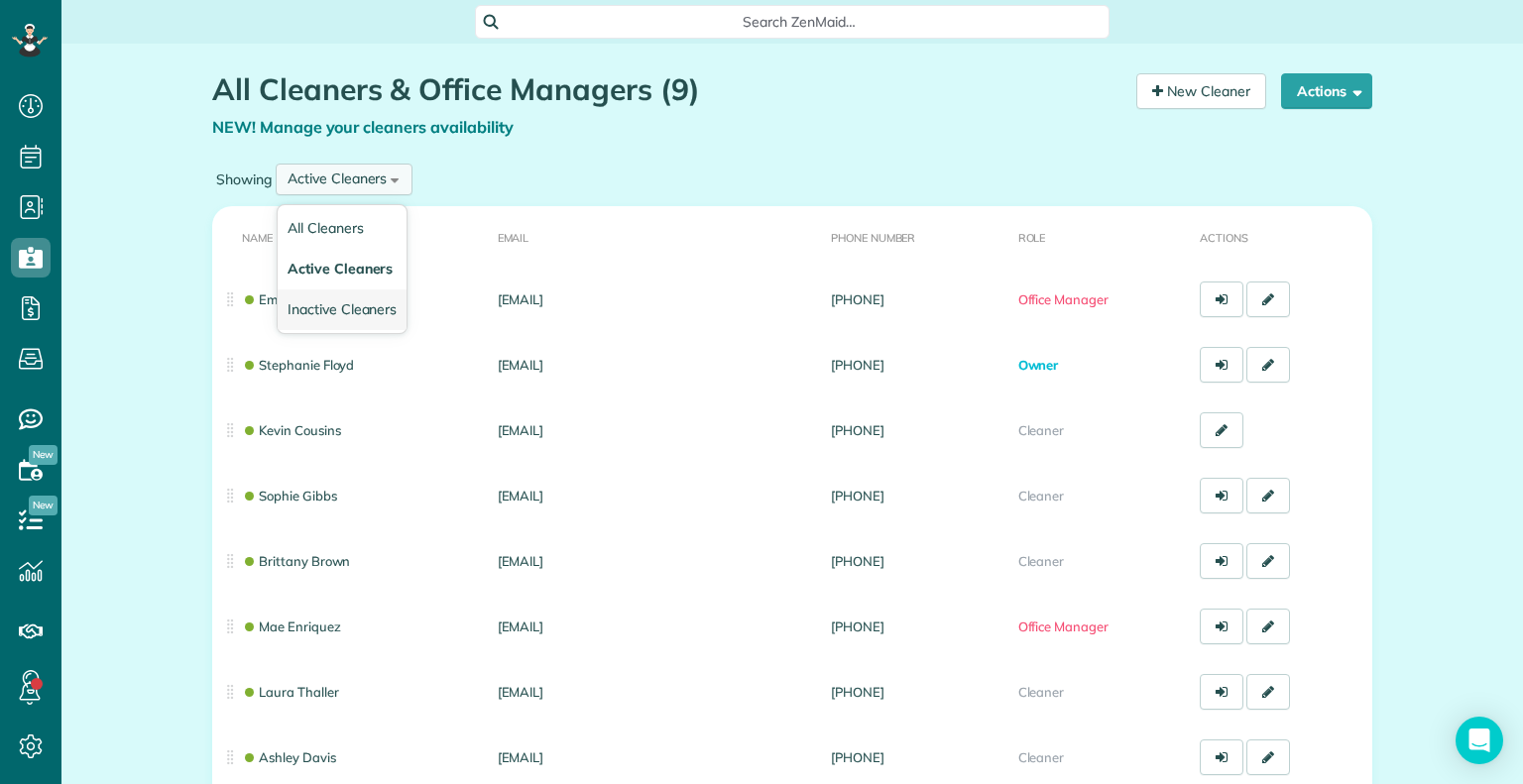 click on "Inactive Cleaners" at bounding box center (342, 309) 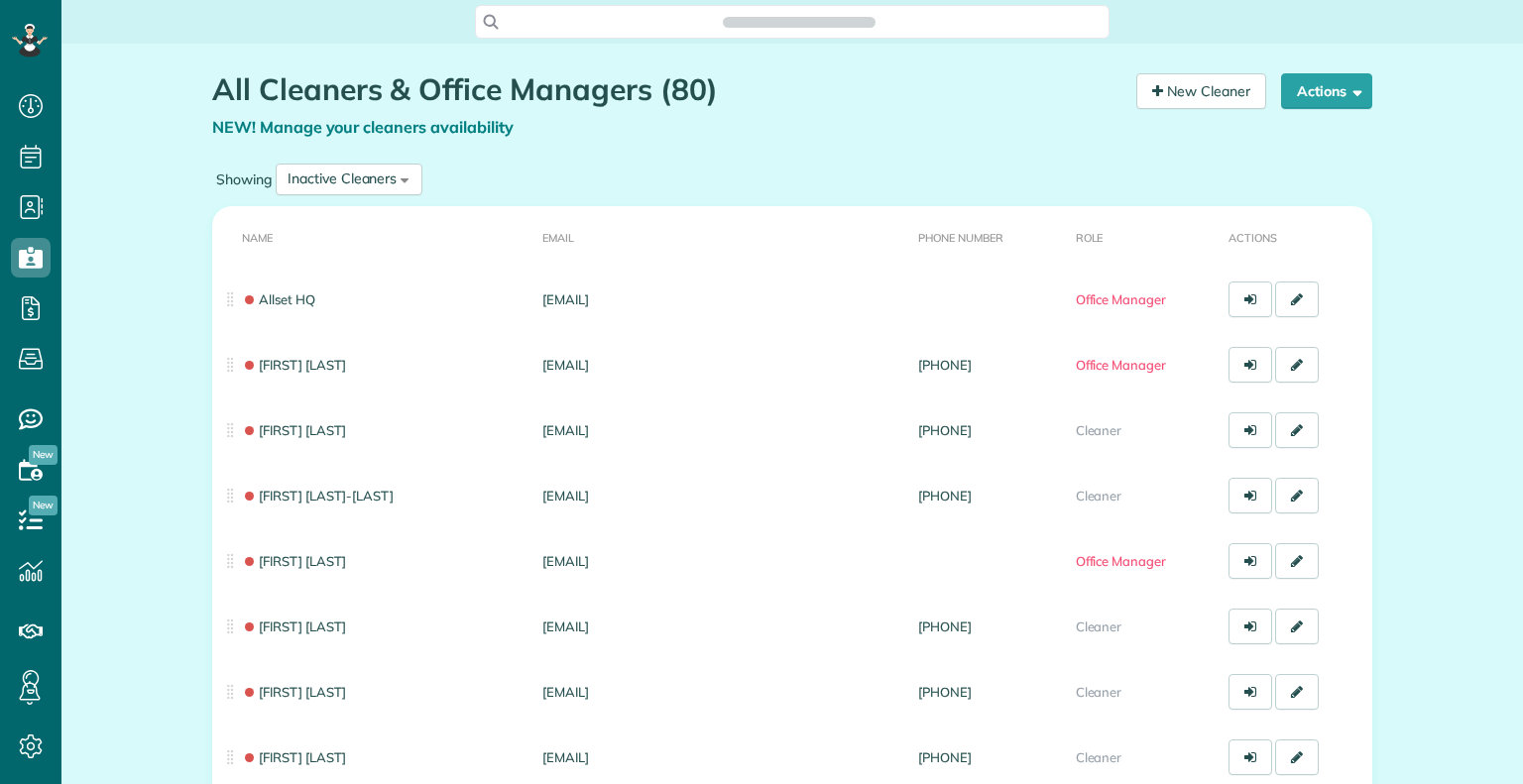 scroll, scrollTop: 0, scrollLeft: 0, axis: both 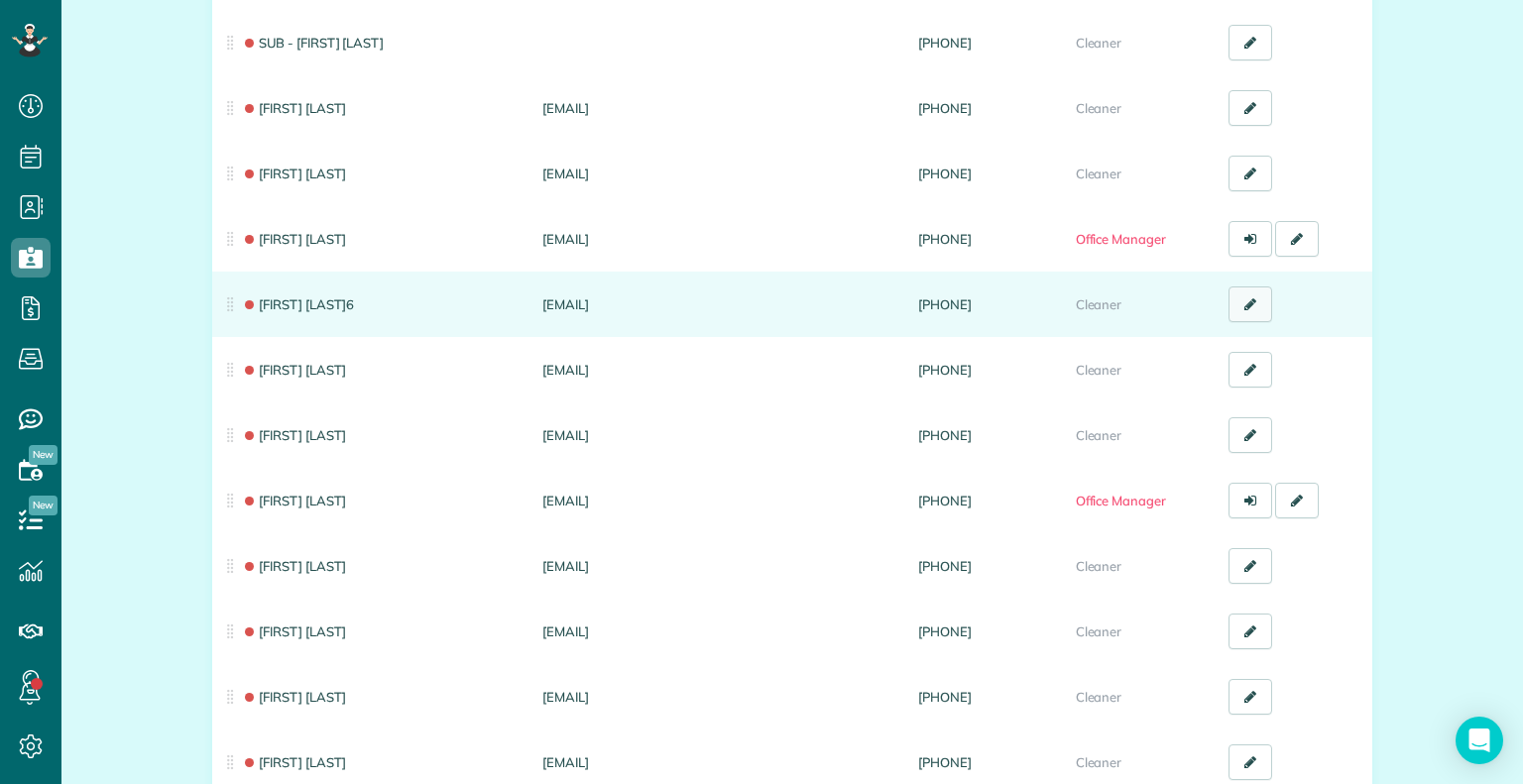 click at bounding box center [1250, 304] 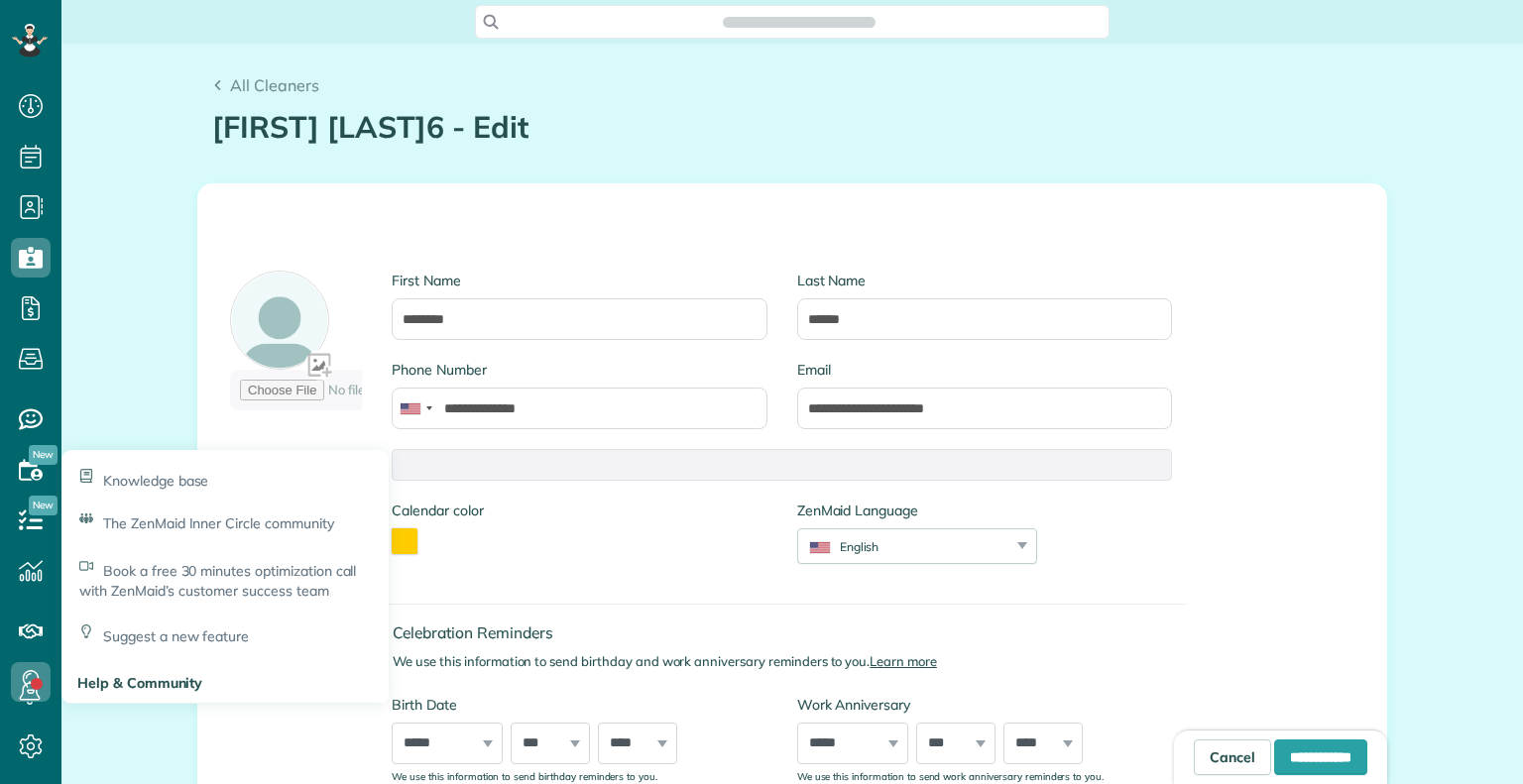 scroll, scrollTop: 0, scrollLeft: 0, axis: both 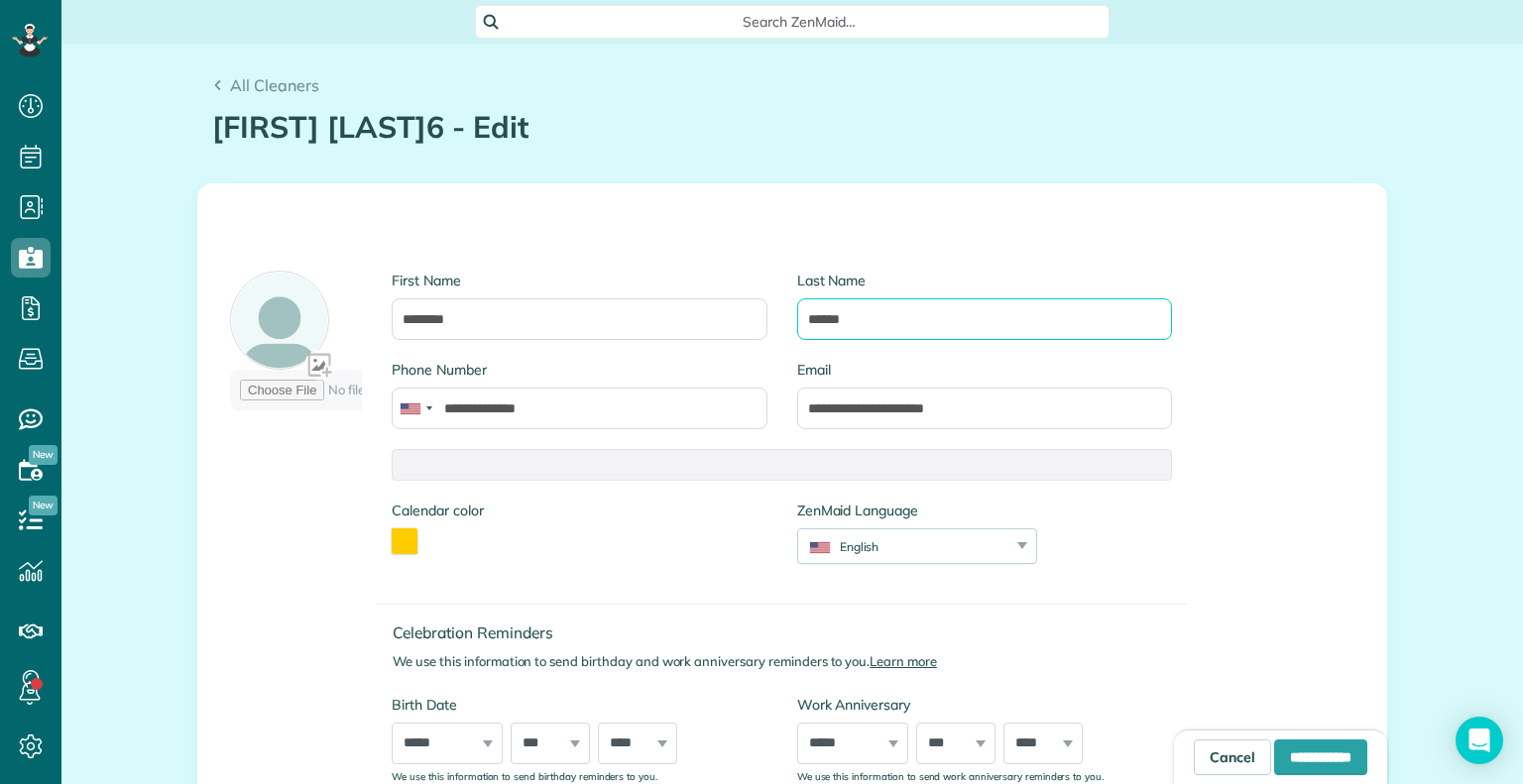 click on "******" at bounding box center [985, 319] 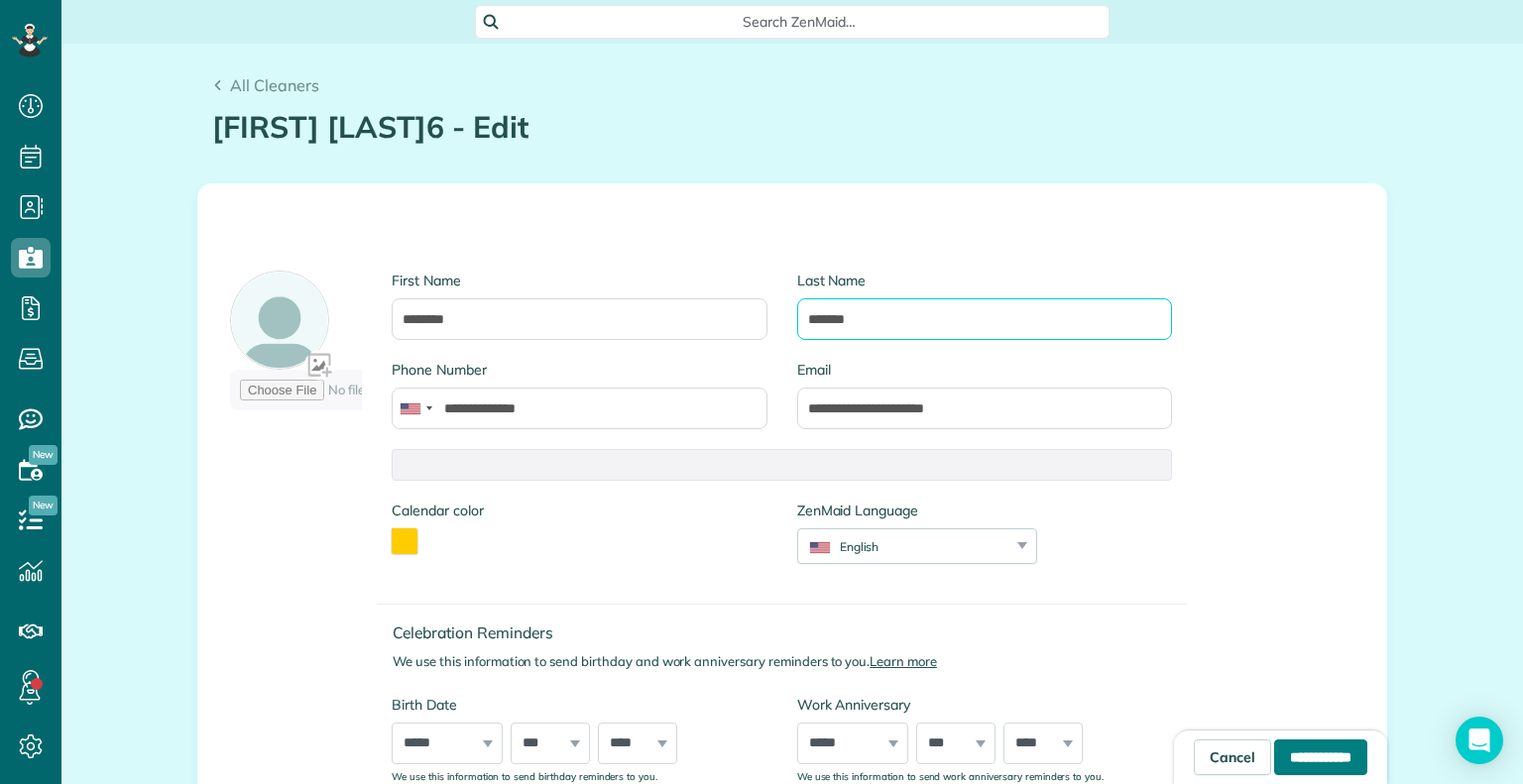 type on "*******" 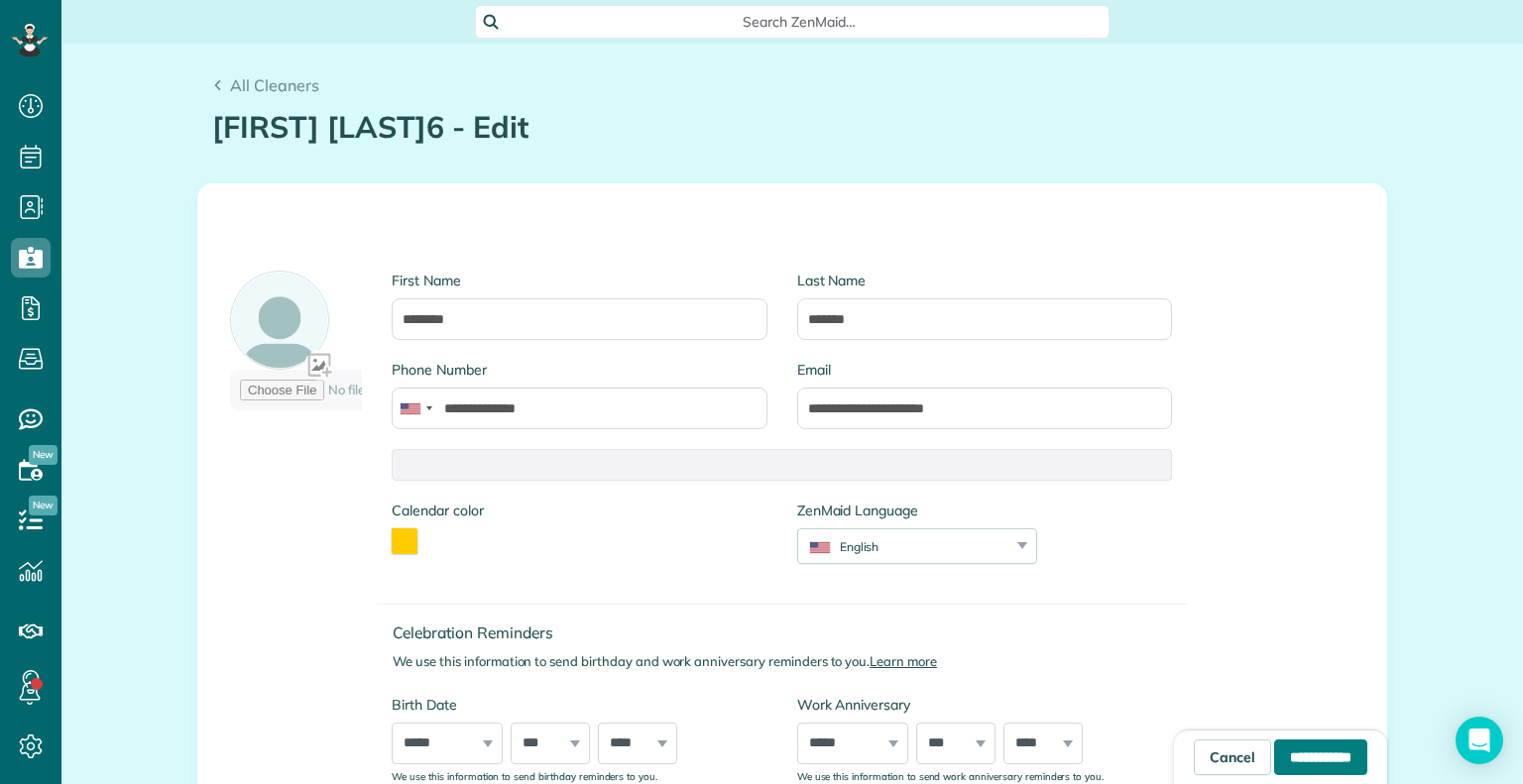 click on "**********" at bounding box center [1321, 757] 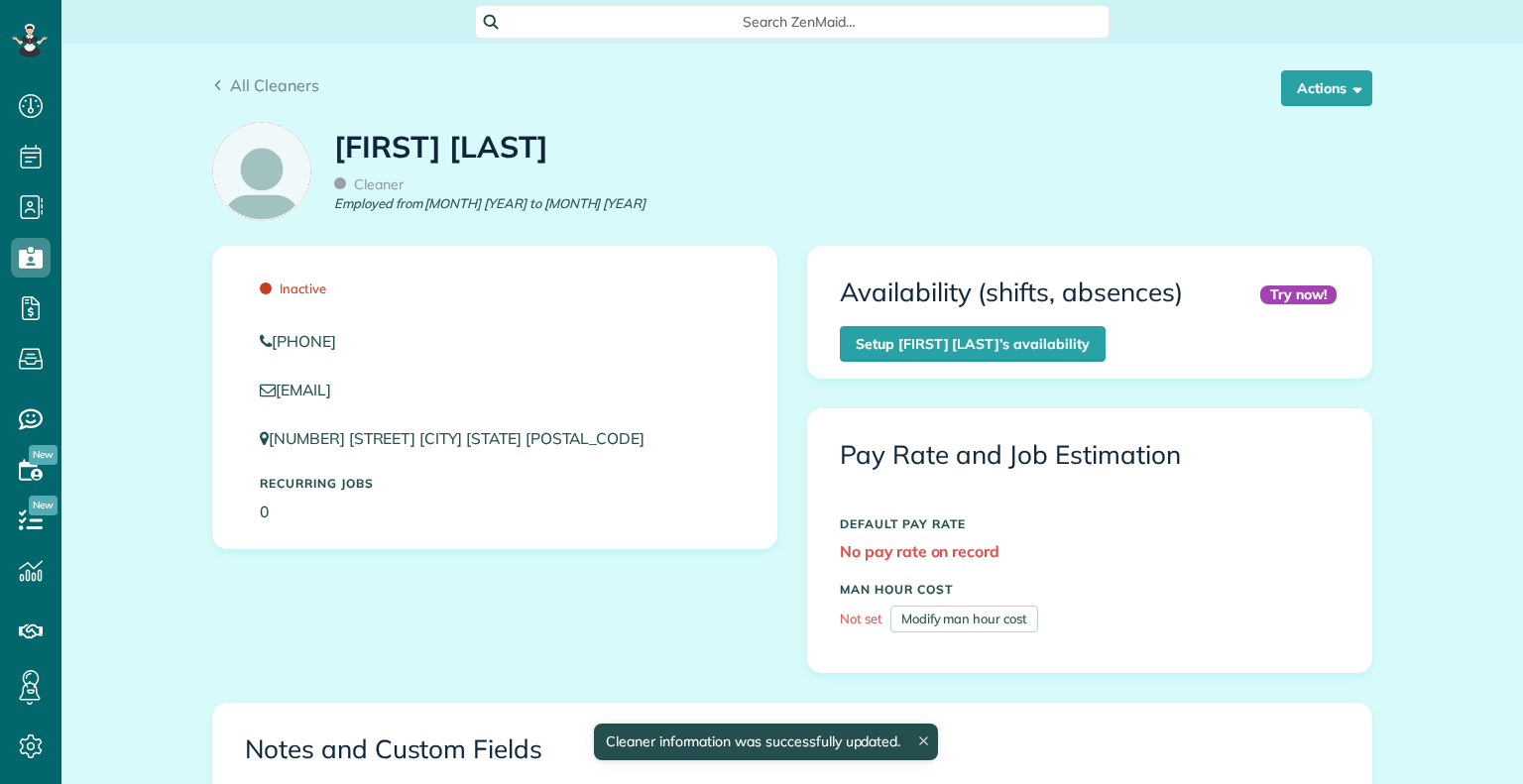 scroll, scrollTop: 0, scrollLeft: 0, axis: both 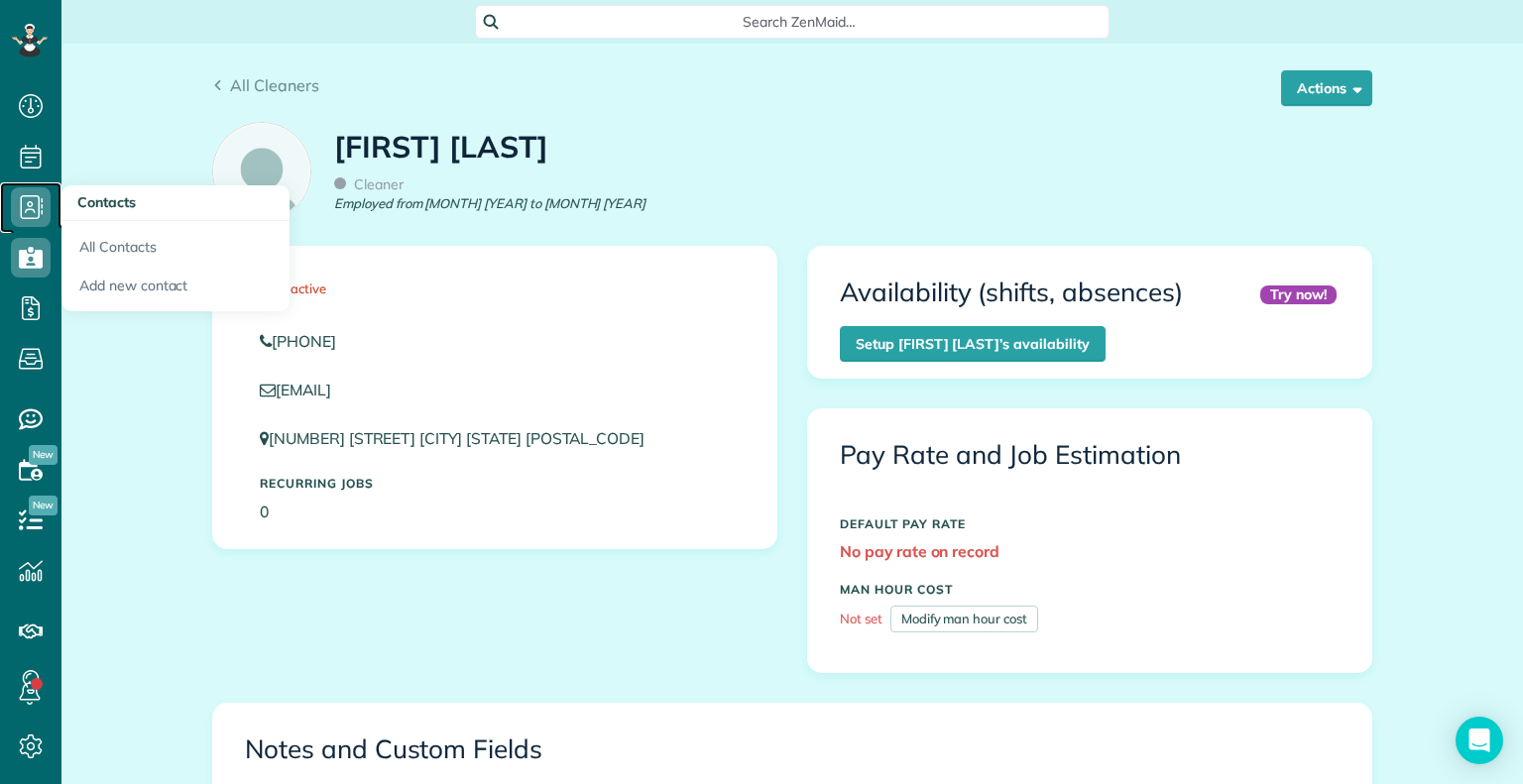 click 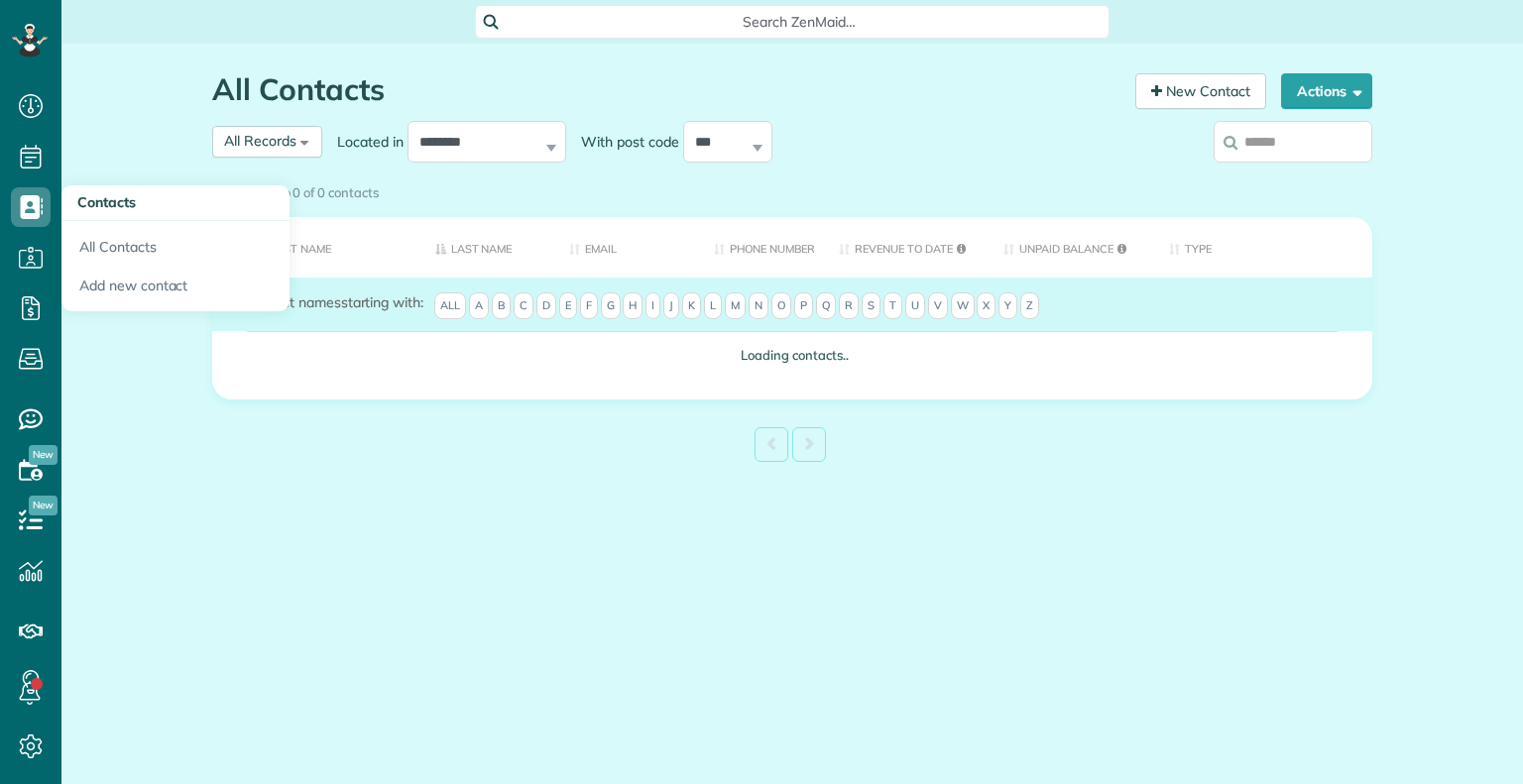 scroll, scrollTop: 0, scrollLeft: 0, axis: both 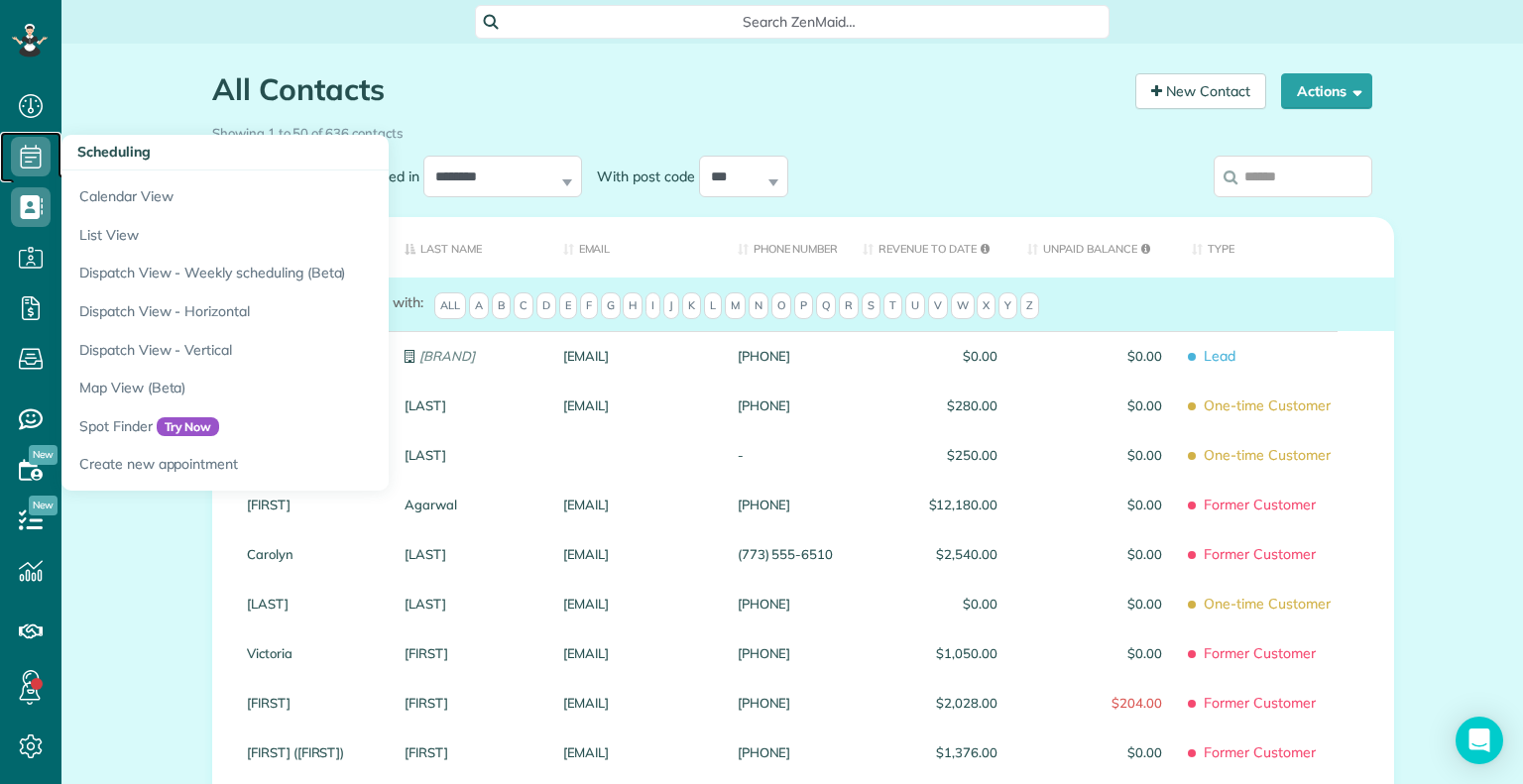 click 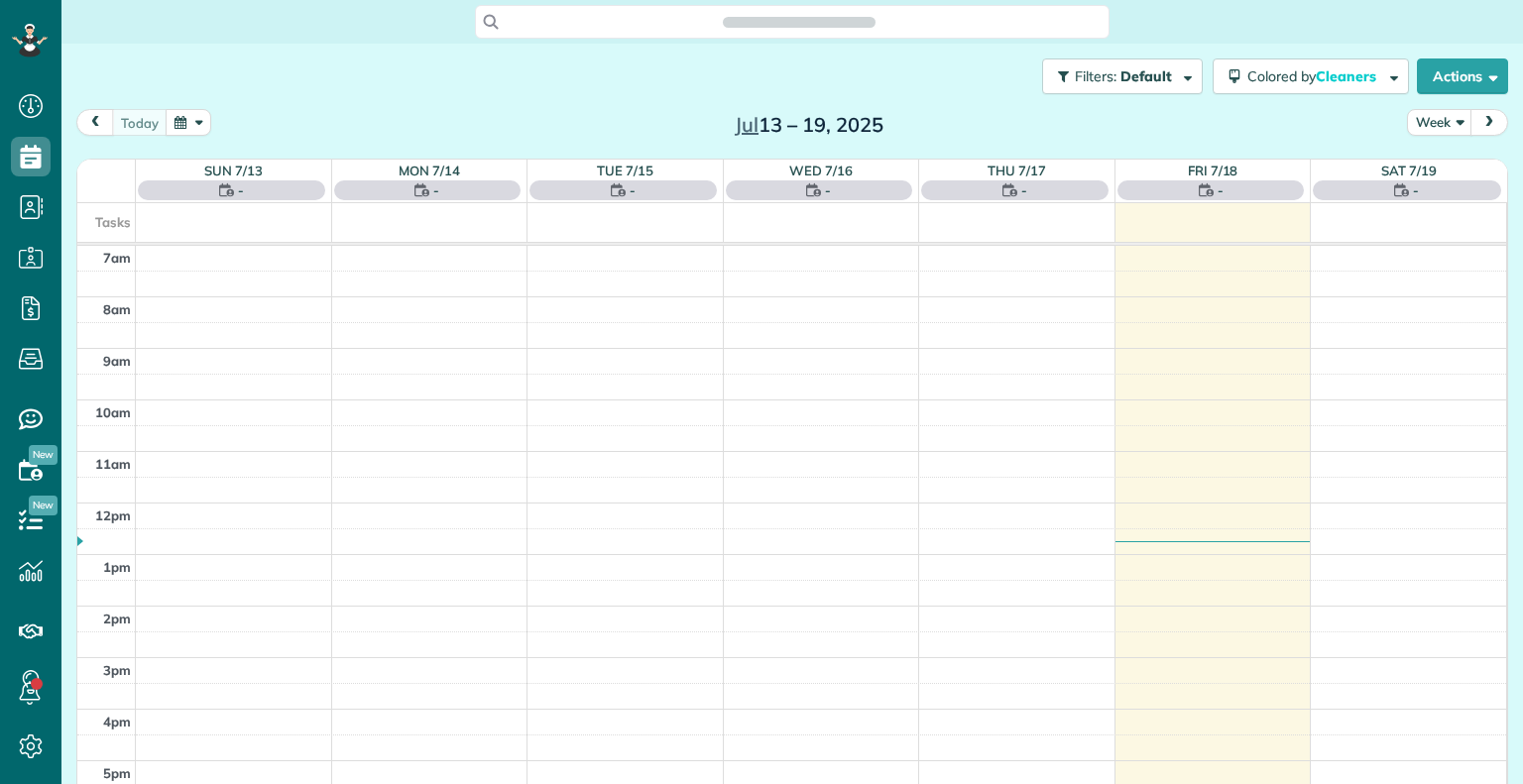 scroll, scrollTop: 0, scrollLeft: 0, axis: both 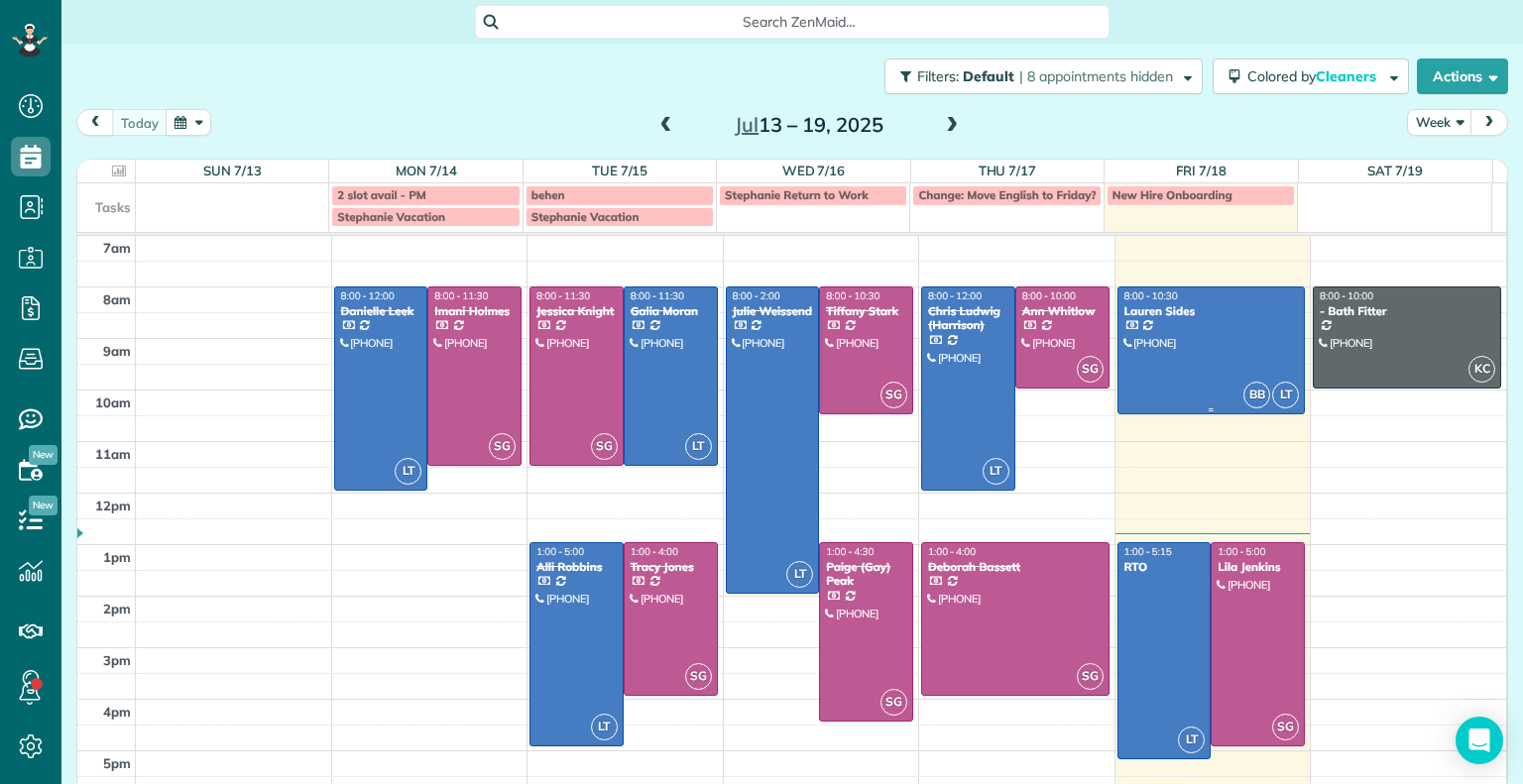click at bounding box center [1212, 350] 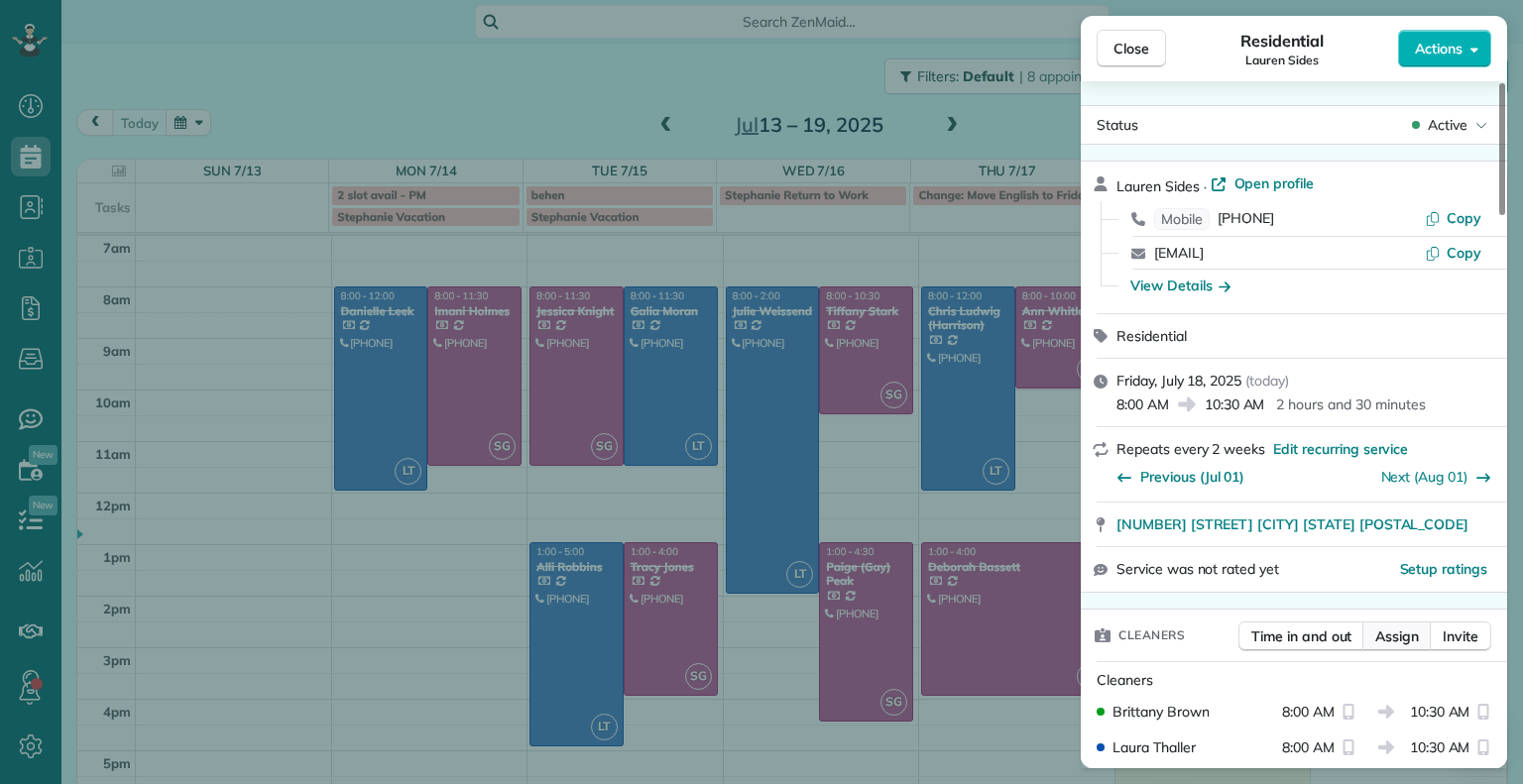click on "Assign" at bounding box center (1397, 636) 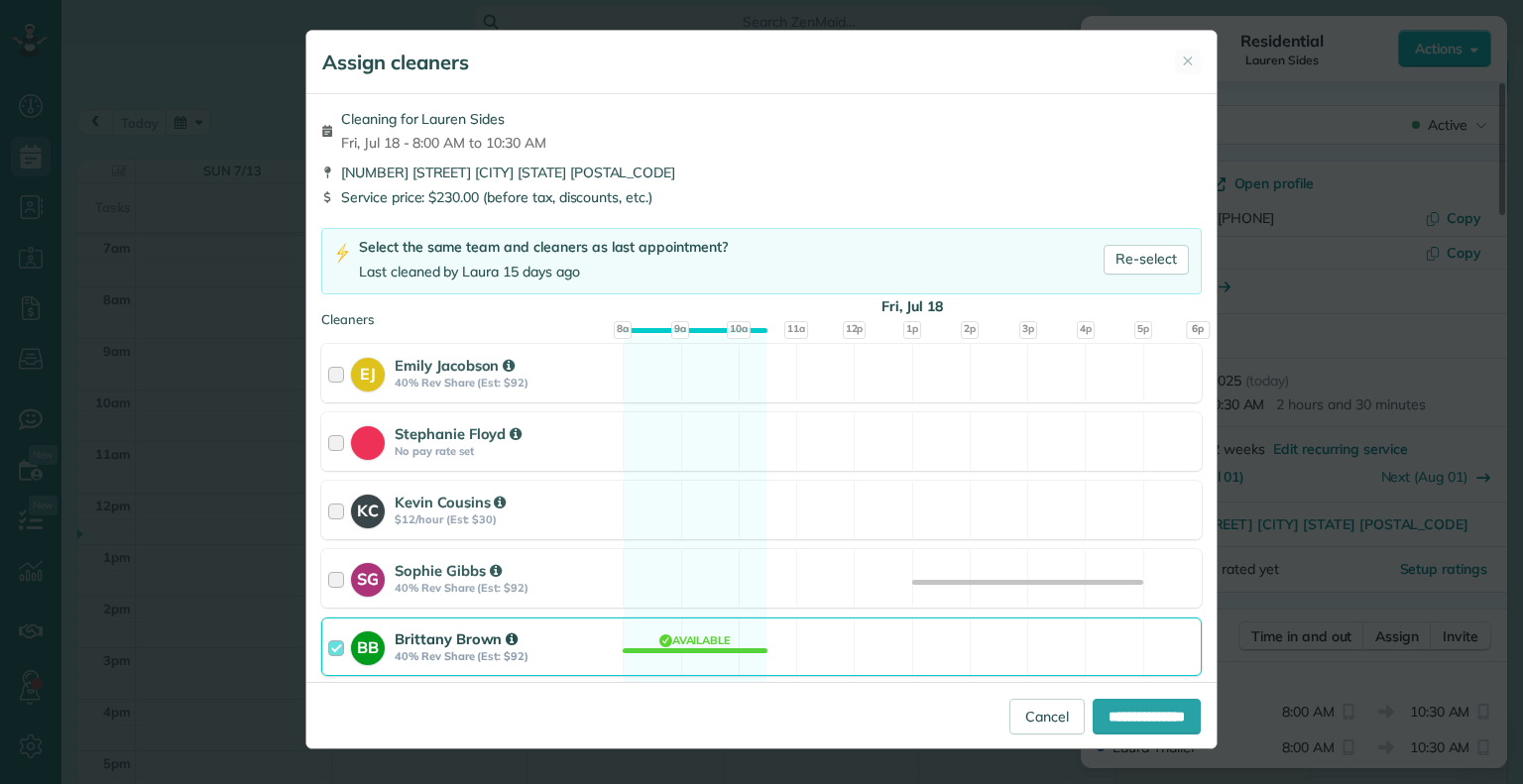click at bounding box center (339, 646) 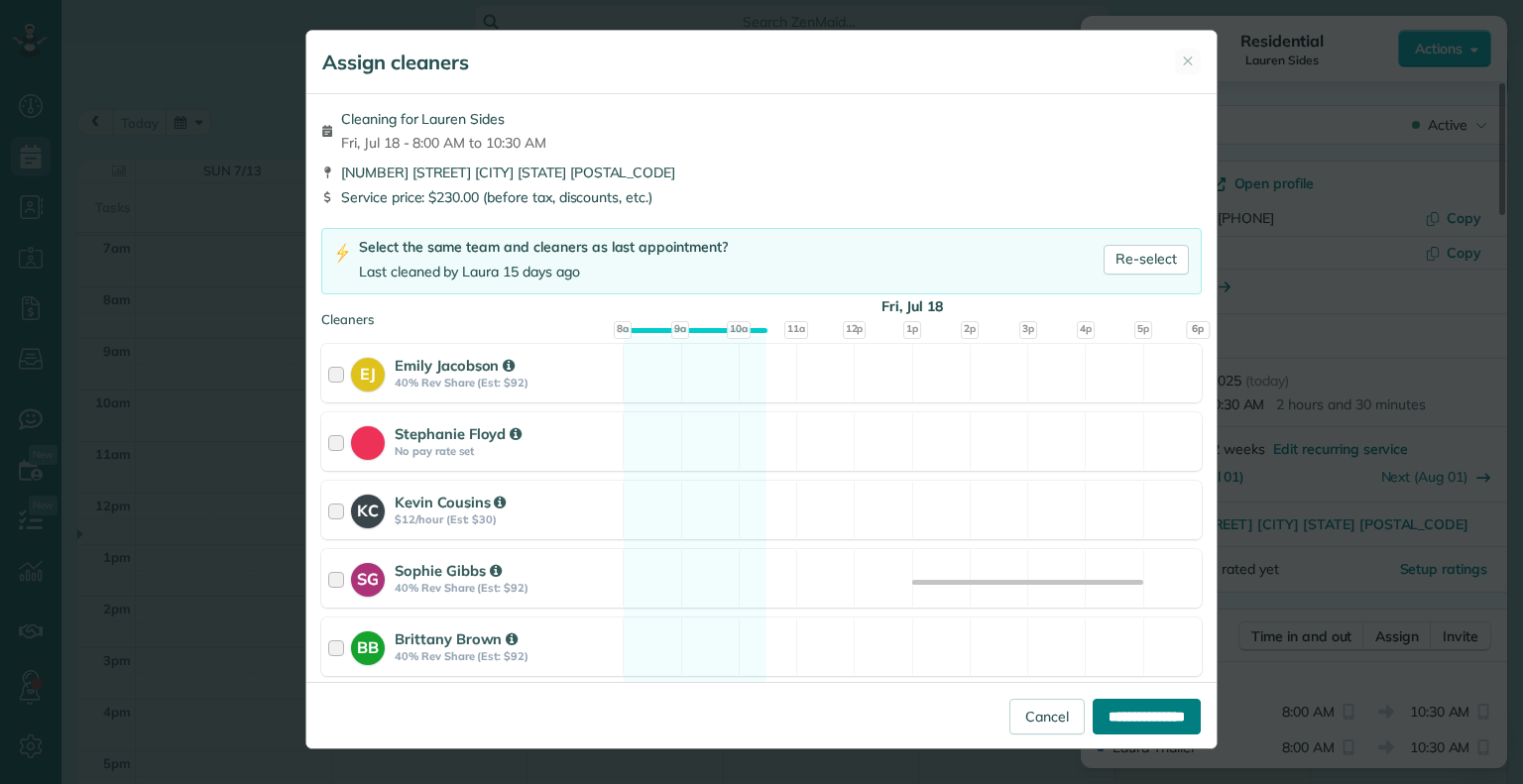 click on "**********" at bounding box center (1146, 717) 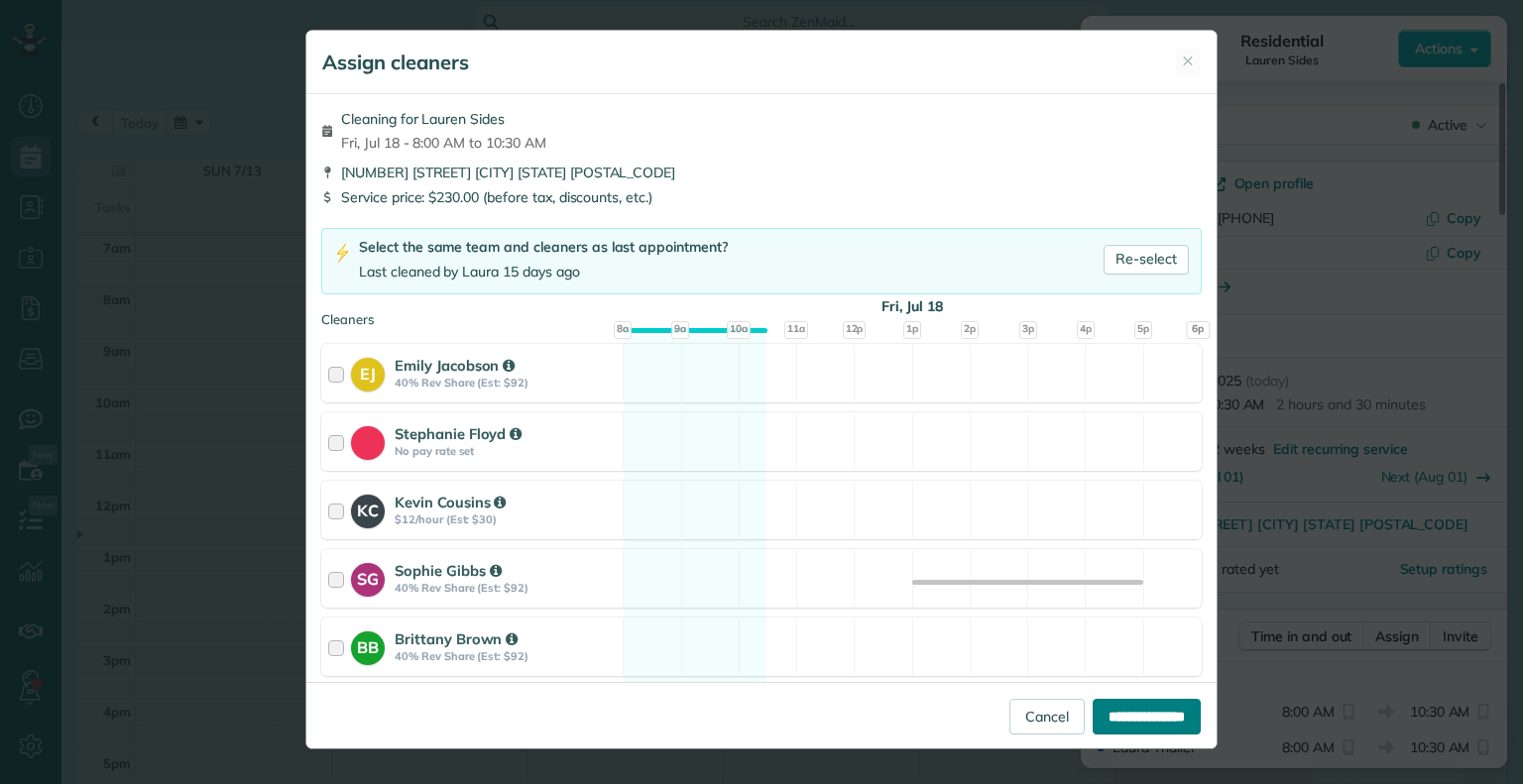 type on "**********" 